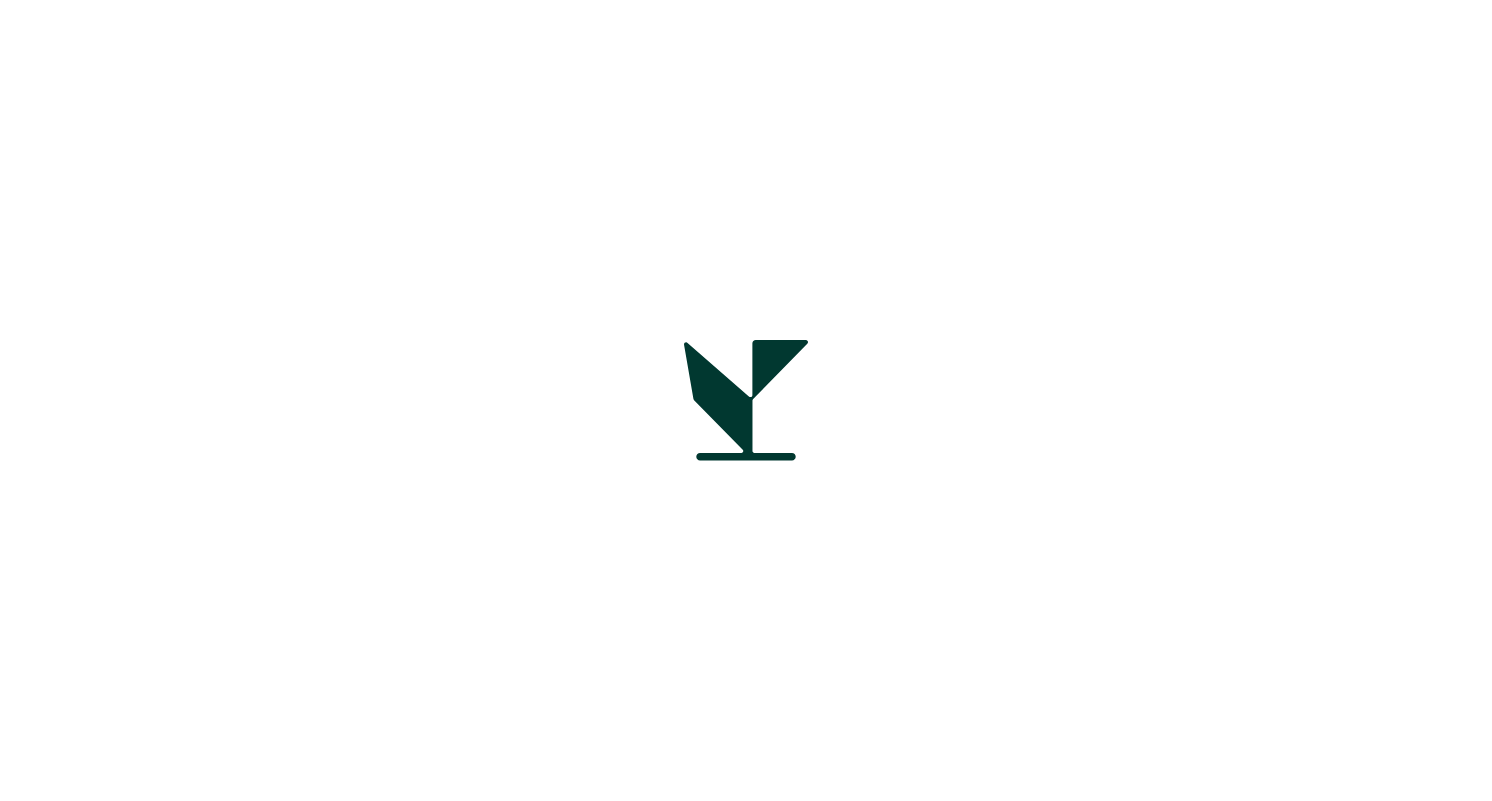 scroll, scrollTop: 0, scrollLeft: 0, axis: both 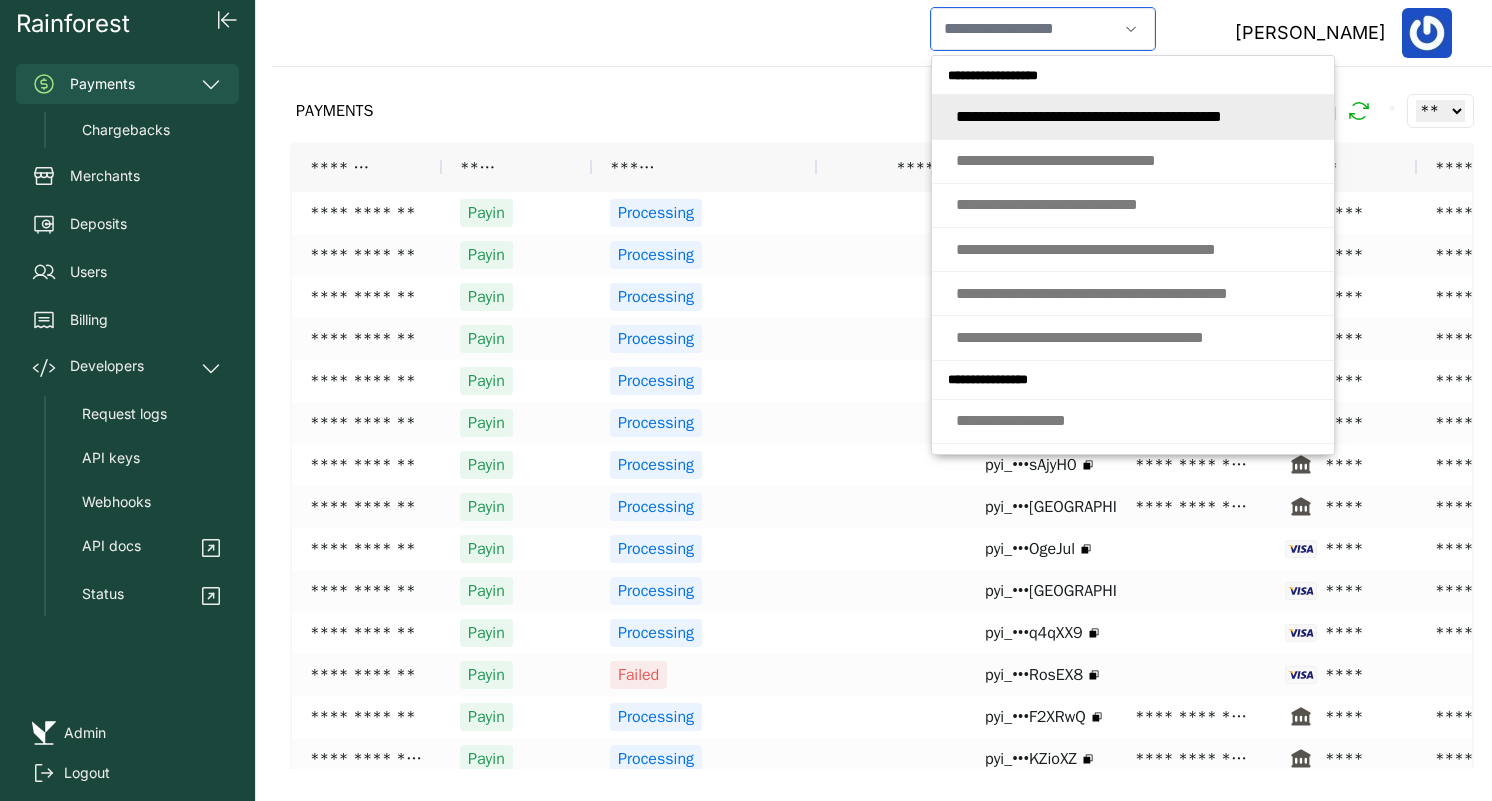 click at bounding box center [1024, 29] 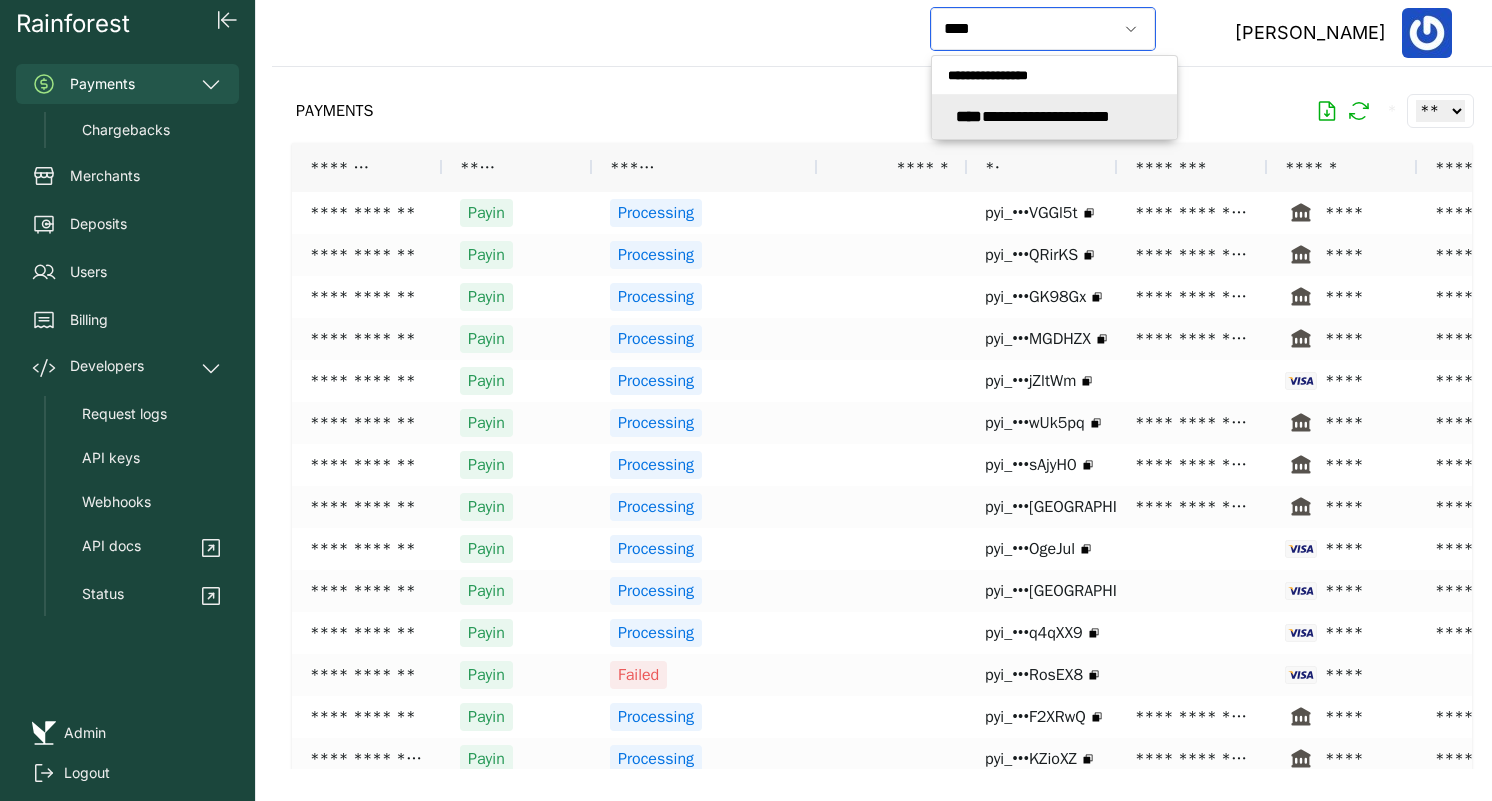 click on "**********" at bounding box center (1033, 116) 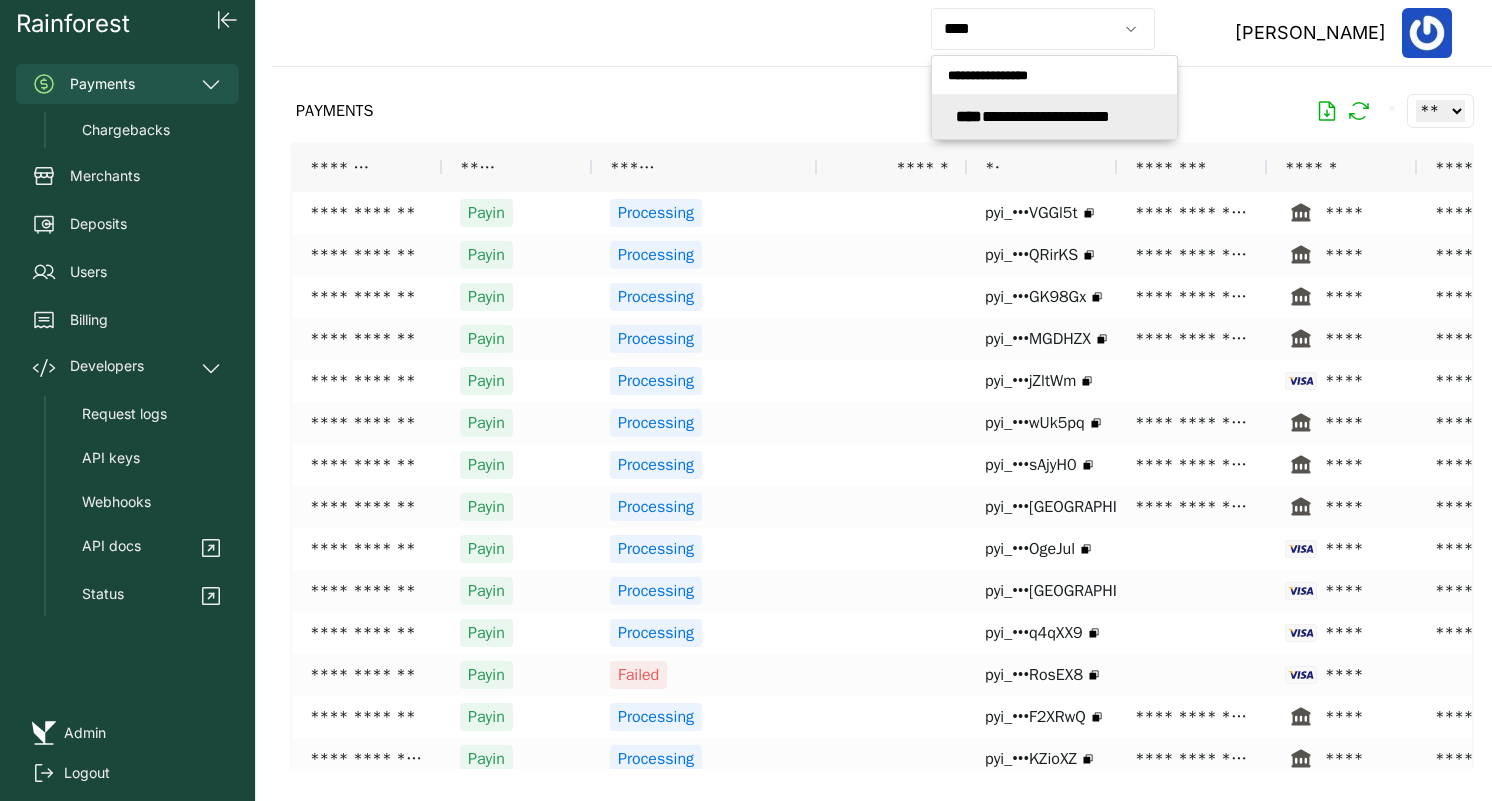 type on "**********" 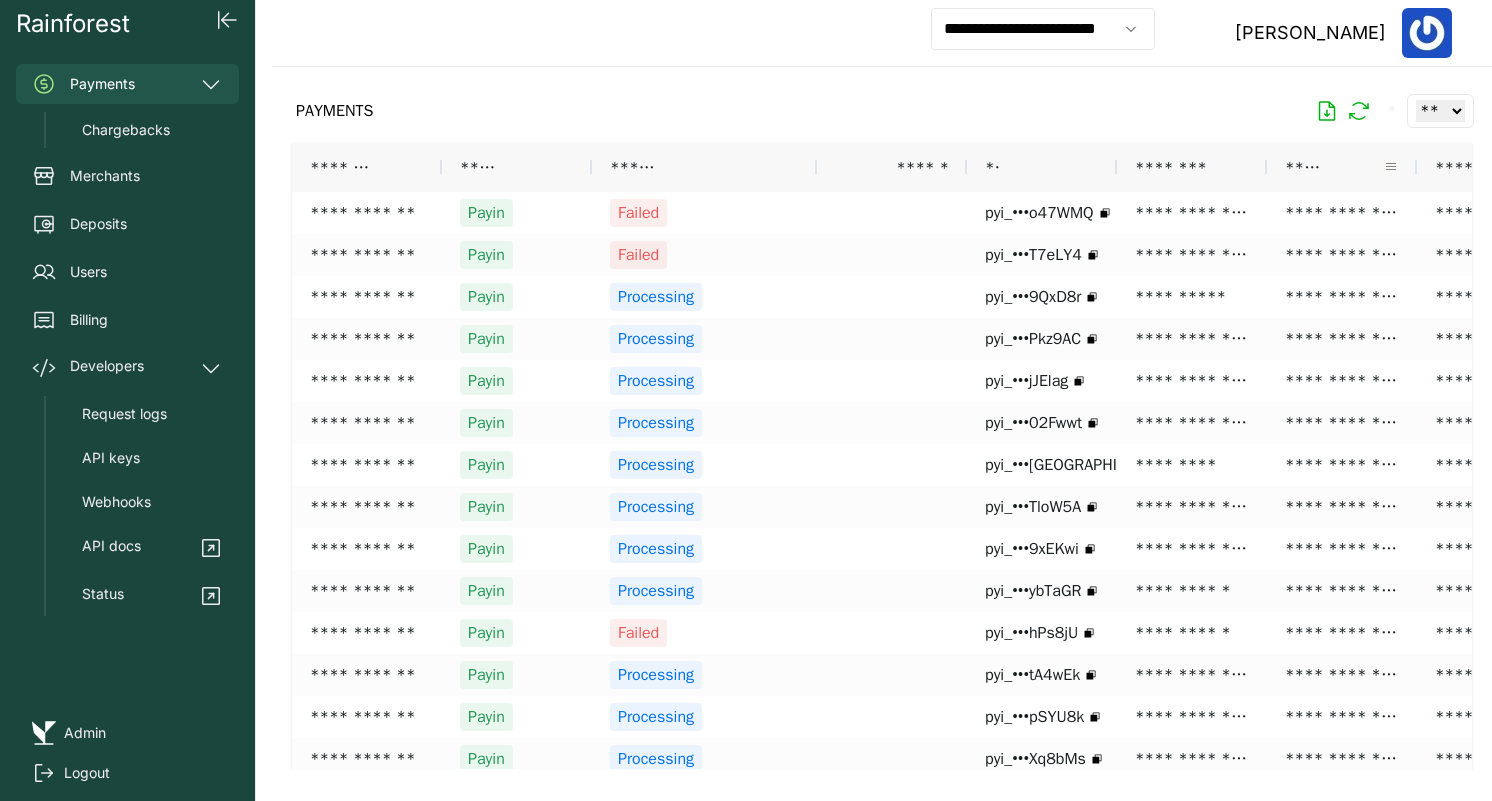 click at bounding box center (1391, 167) 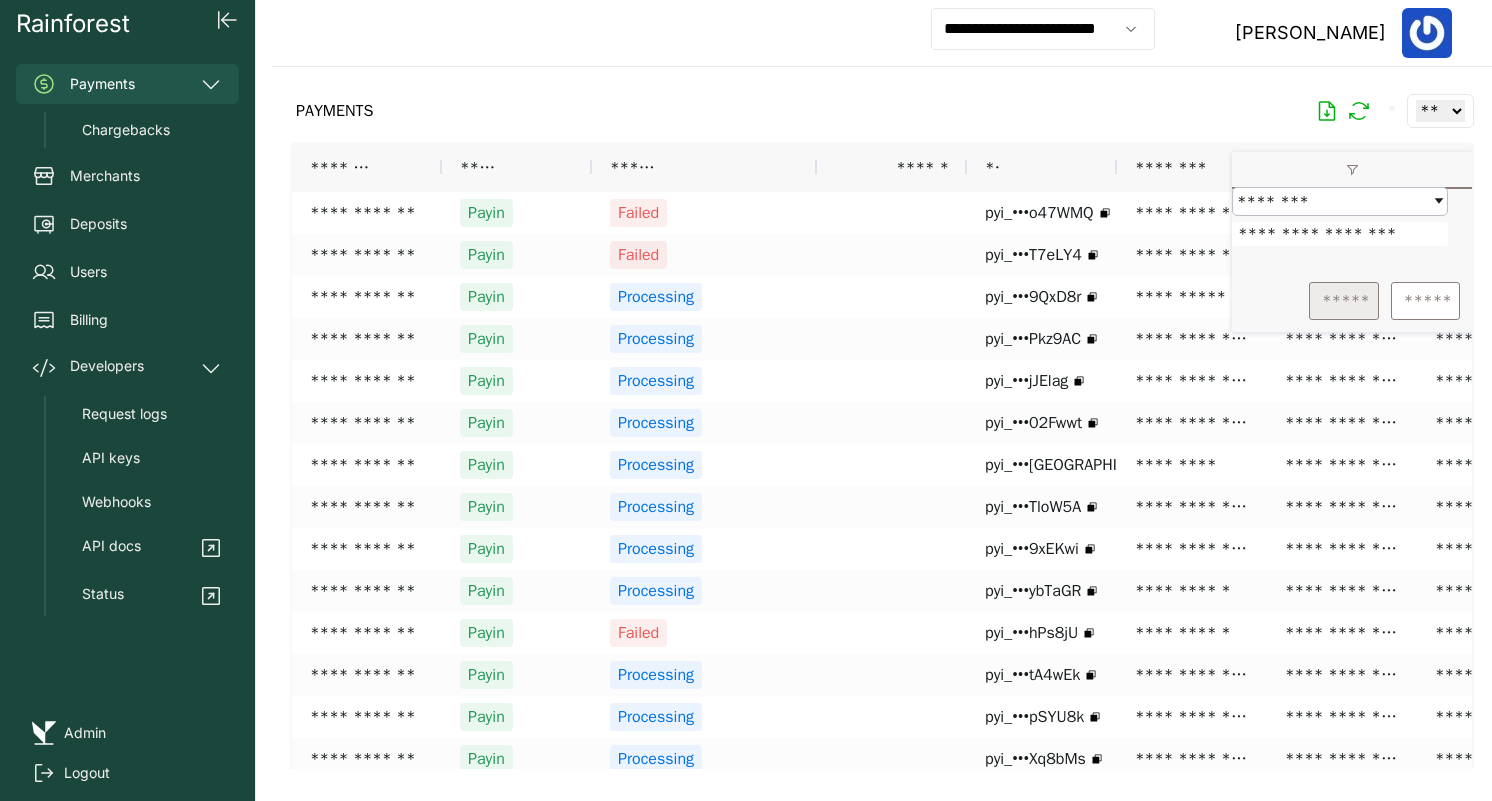 type on "**********" 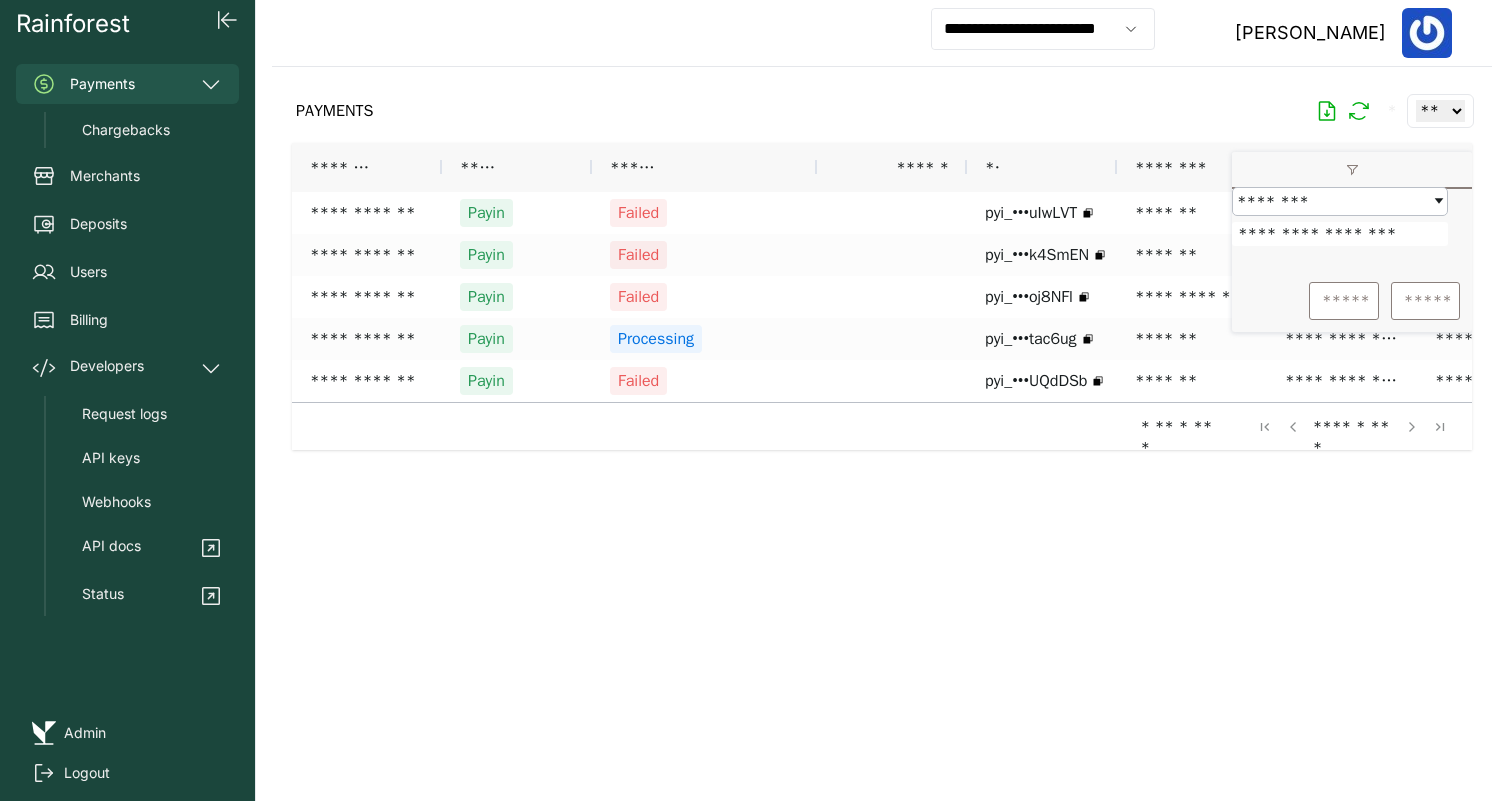 click on "PAYMENTS * ** ** ** ***" at bounding box center (882, 111) 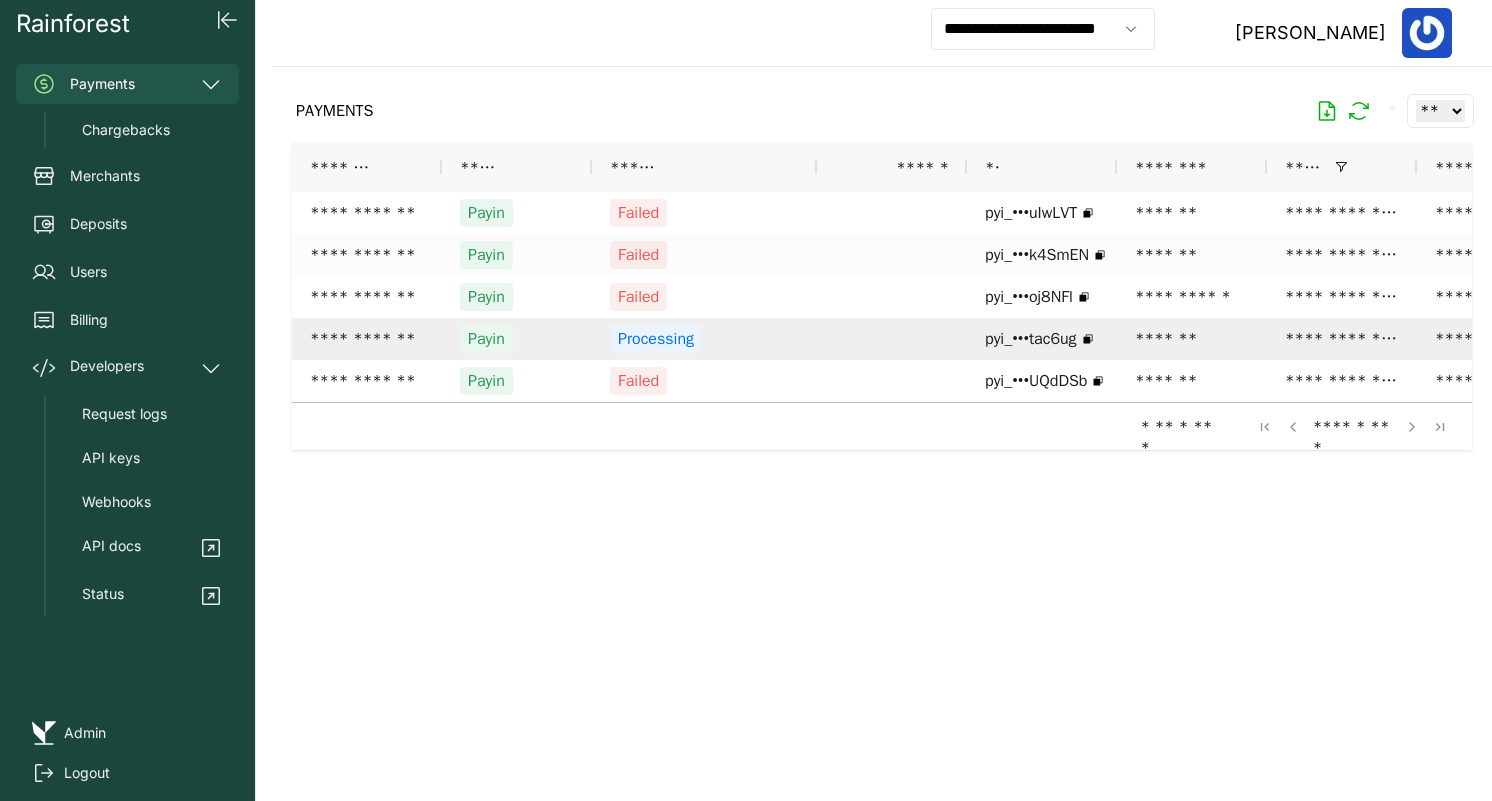scroll, scrollTop: 0, scrollLeft: 107, axis: horizontal 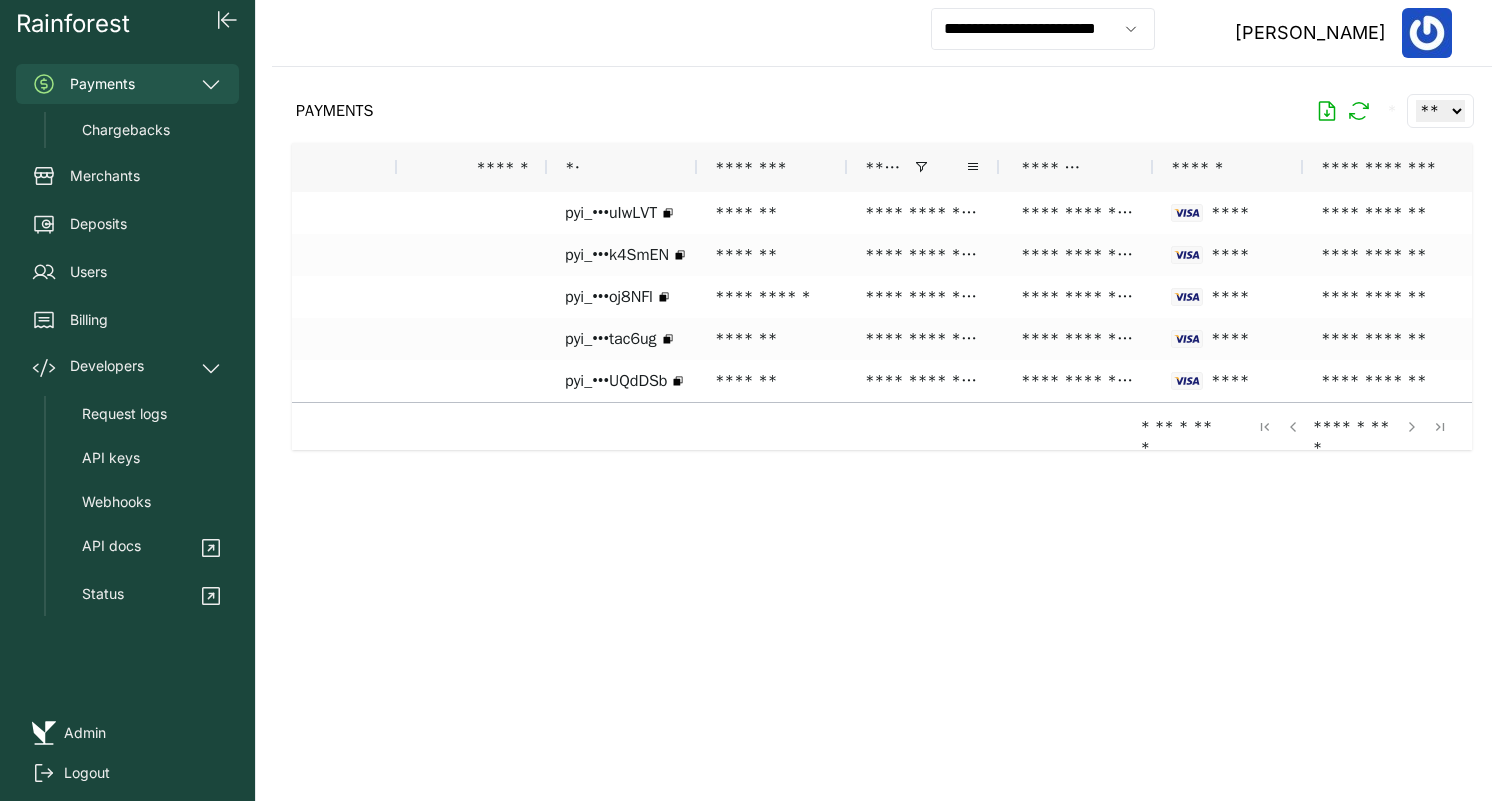 drag, startPoint x: 993, startPoint y: 162, endPoint x: 1045, endPoint y: 162, distance: 52 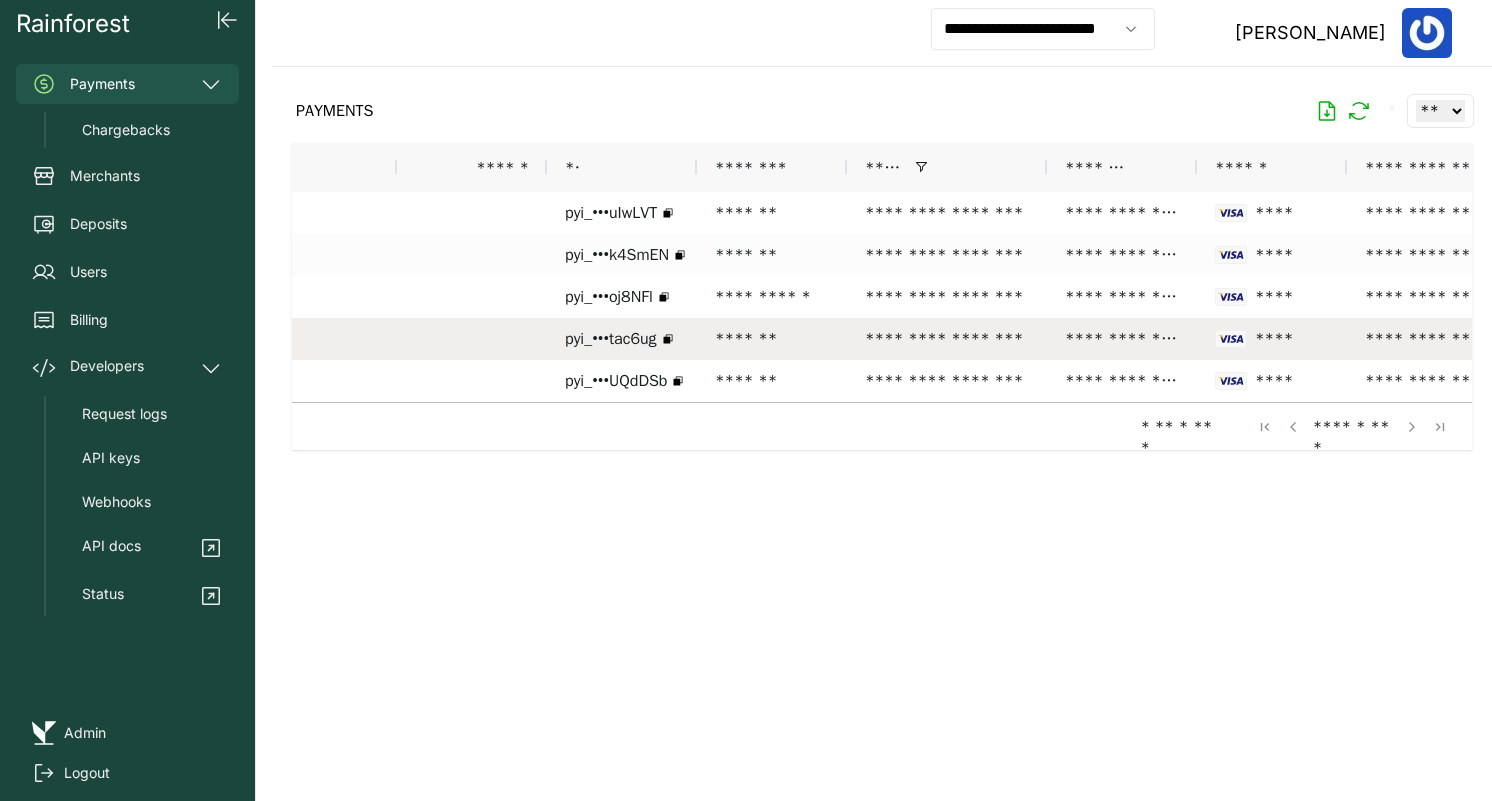 click on "**********" at bounding box center (1122, 339) 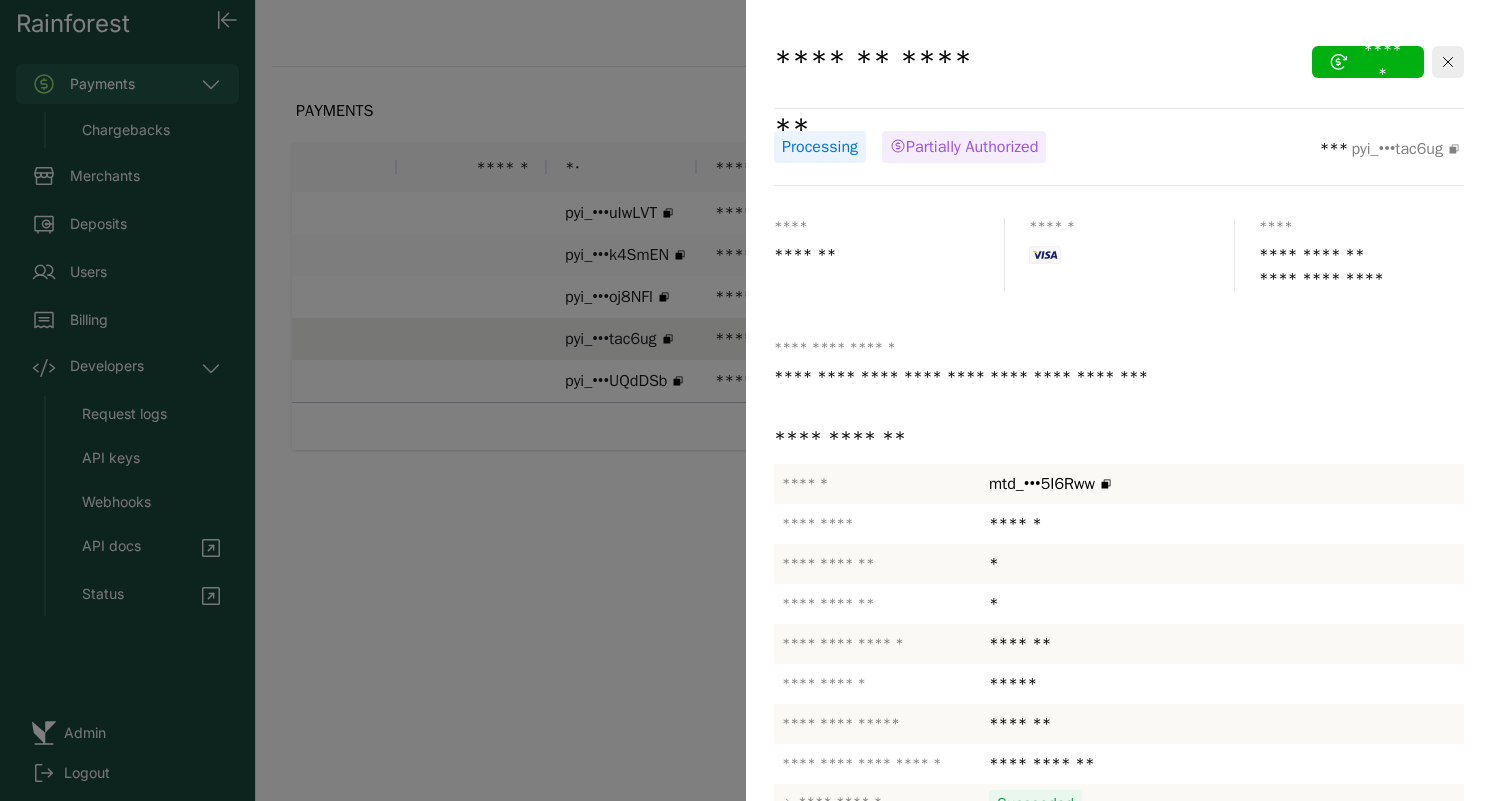 click at bounding box center (746, 400) 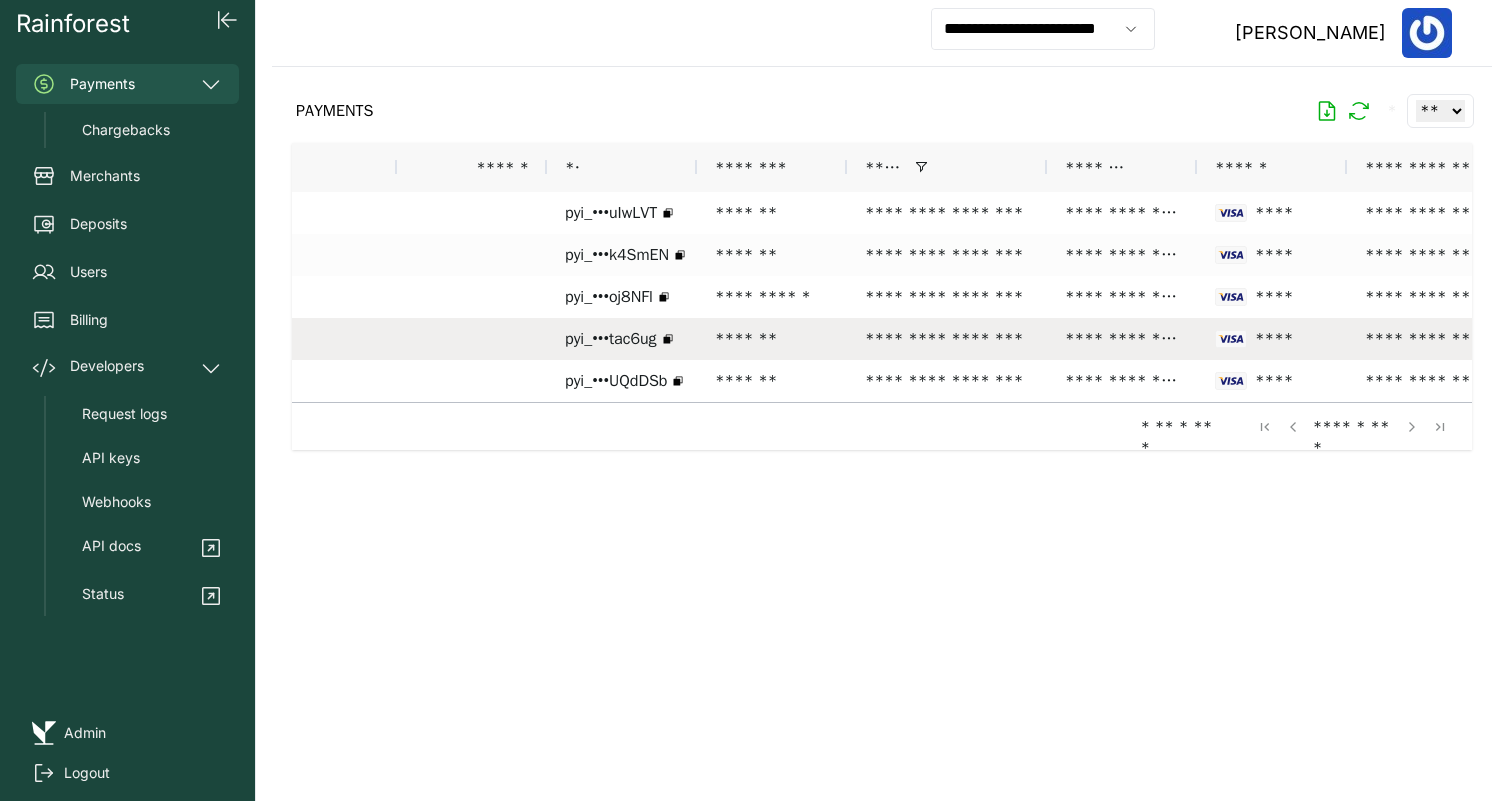 scroll, scrollTop: 0, scrollLeft: 363, axis: horizontal 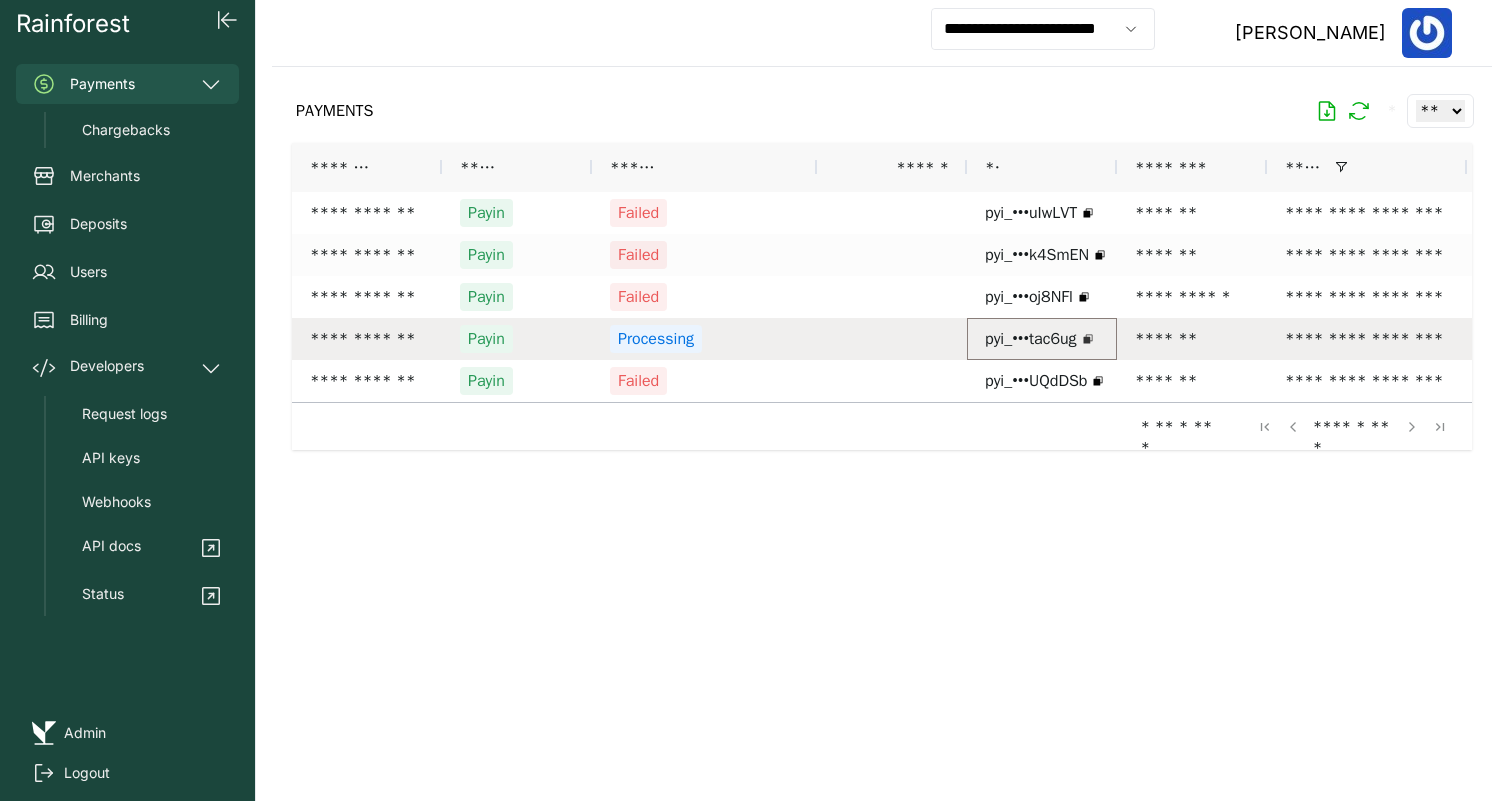 click 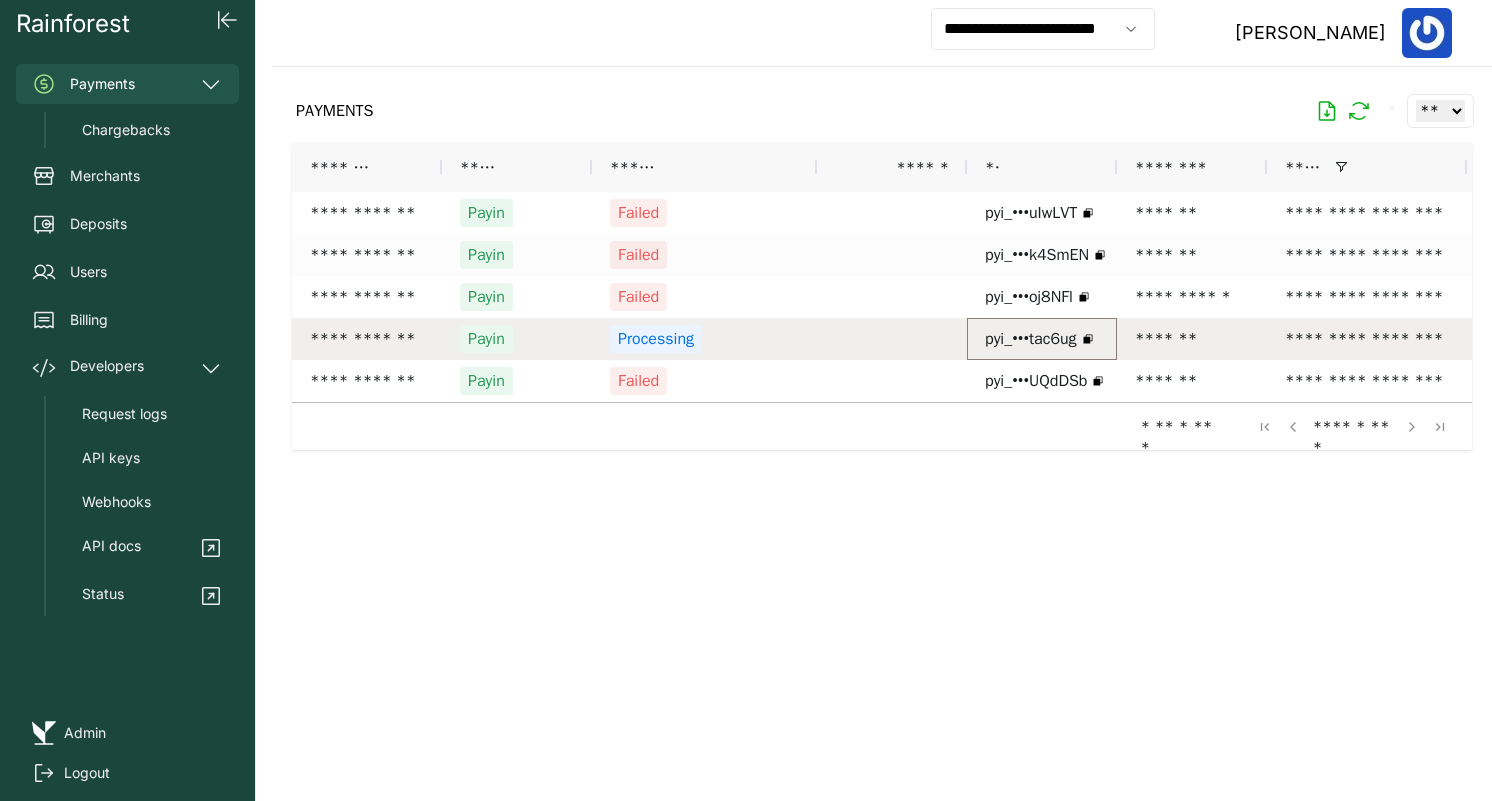 click on "*******" at bounding box center [1192, 339] 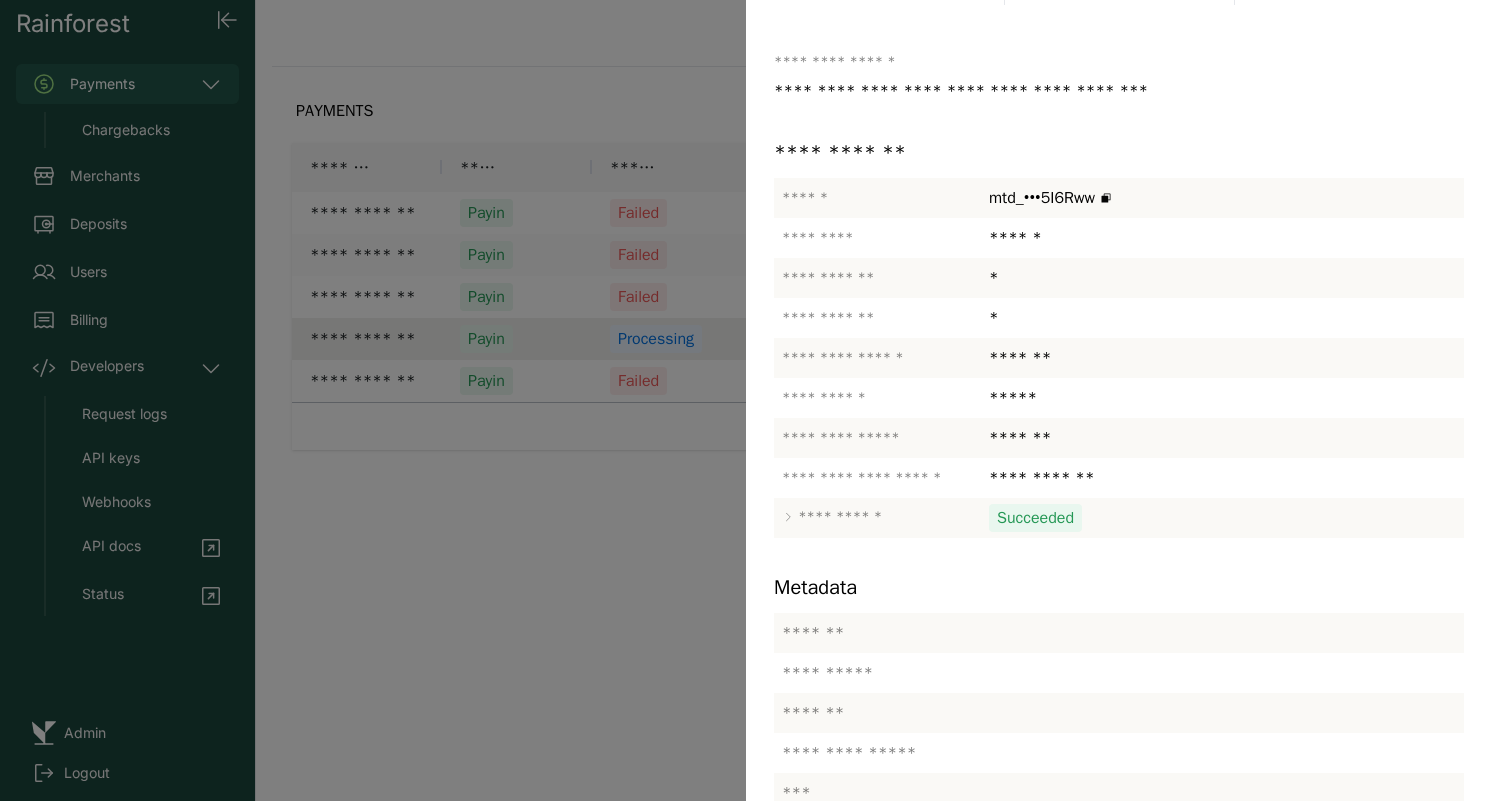 scroll, scrollTop: 479, scrollLeft: 0, axis: vertical 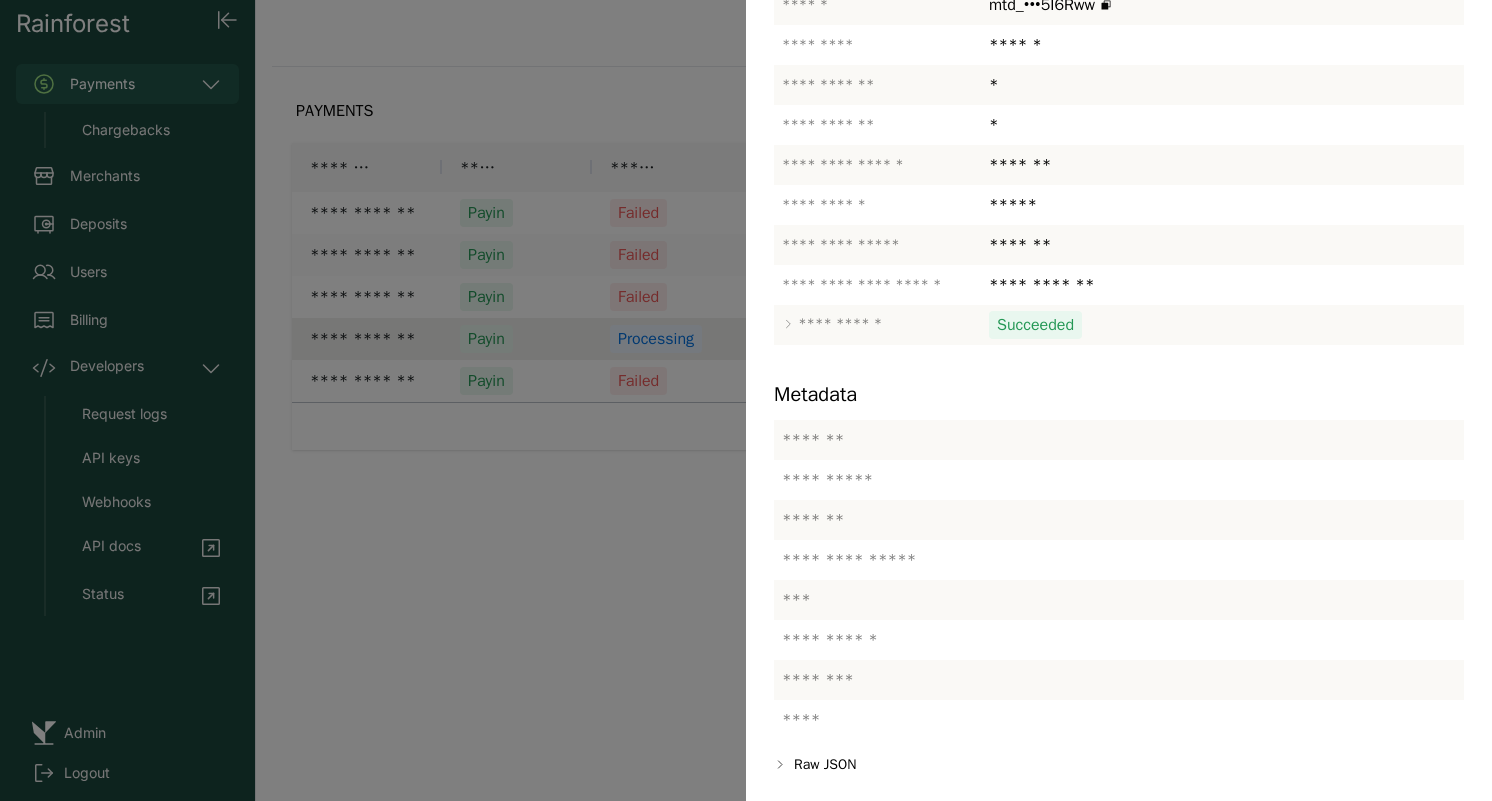 click at bounding box center (746, 400) 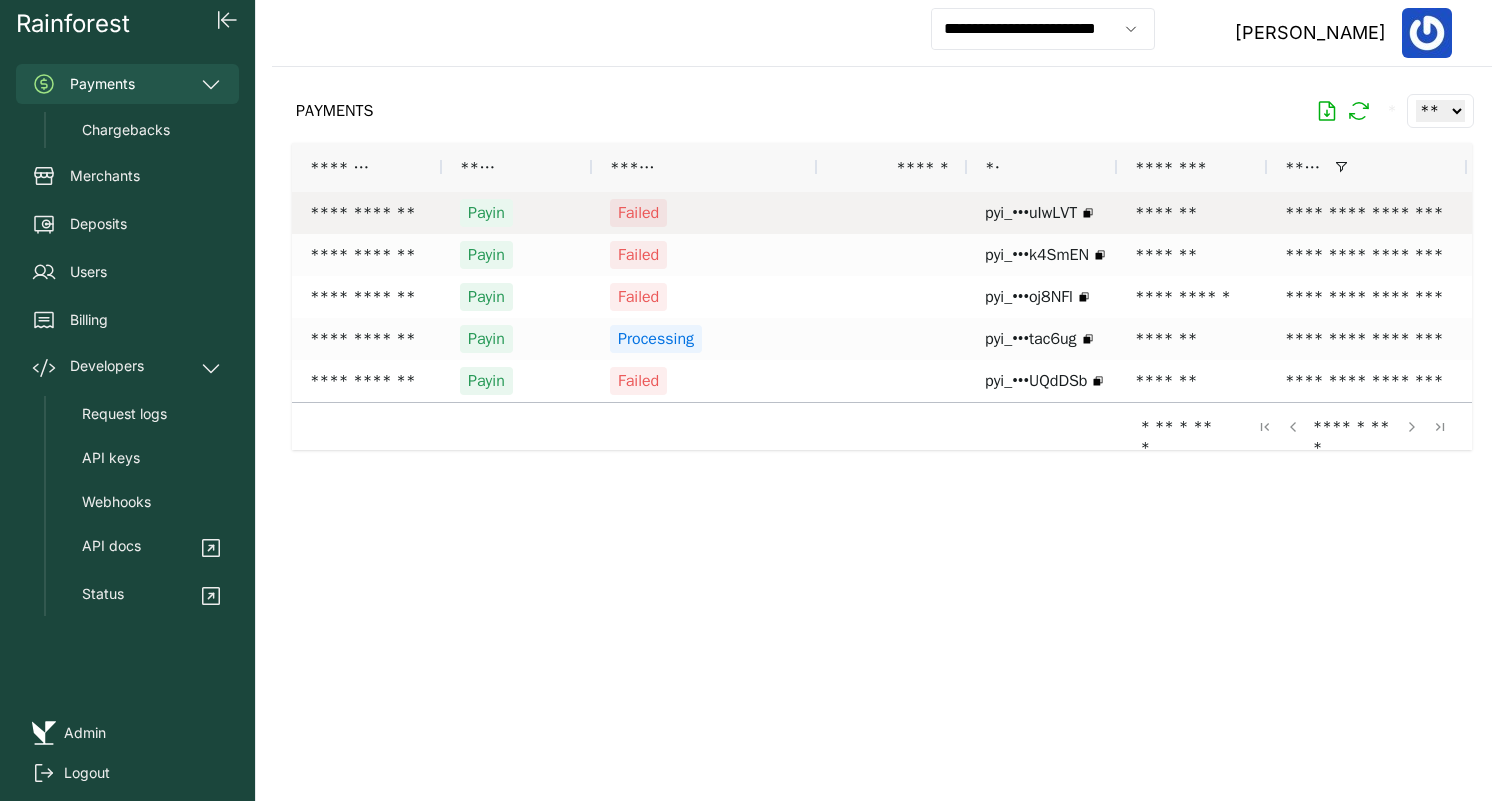 scroll, scrollTop: 0, scrollLeft: 22, axis: horizontal 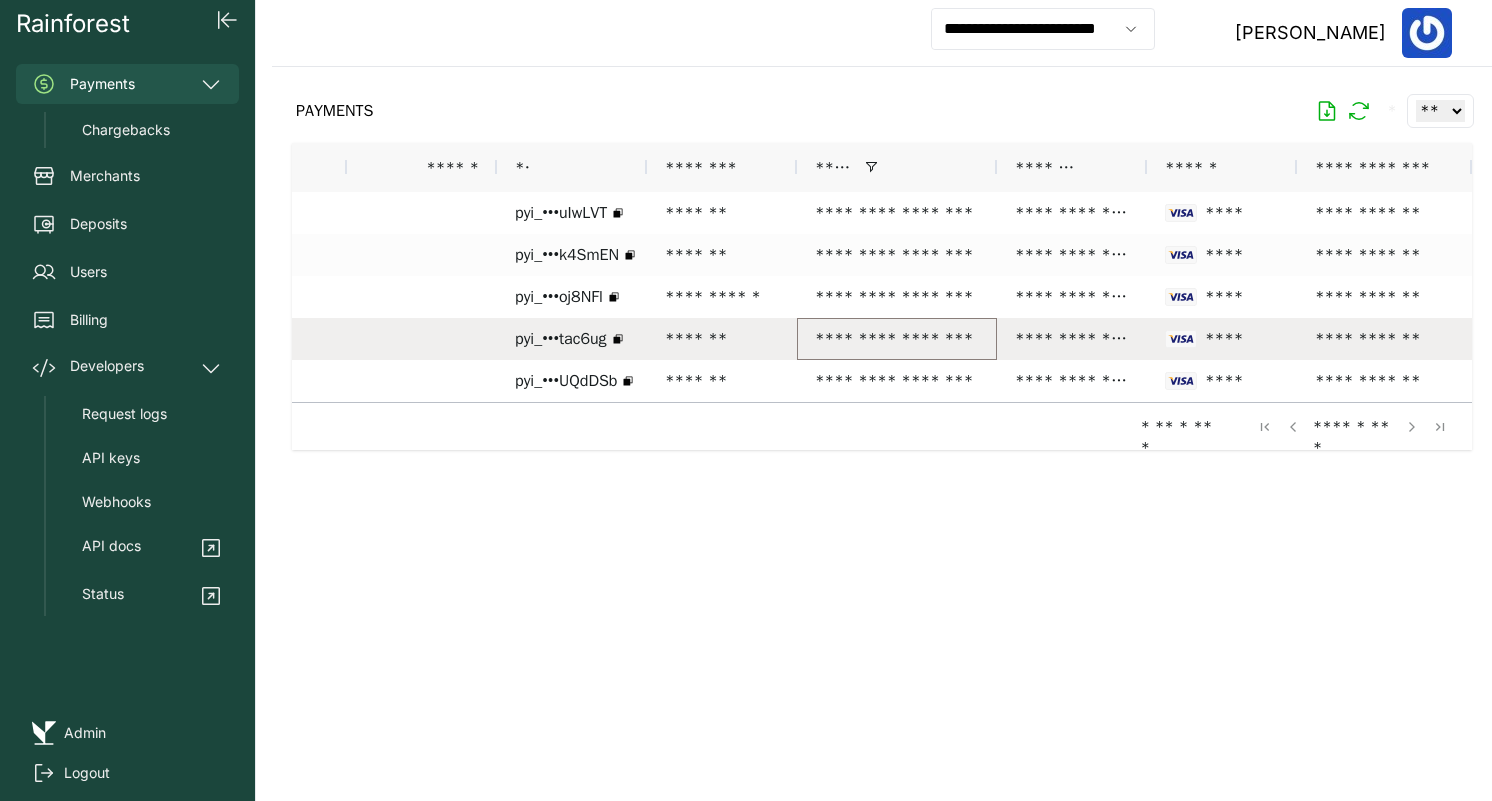 click on "**********" at bounding box center [897, 339] 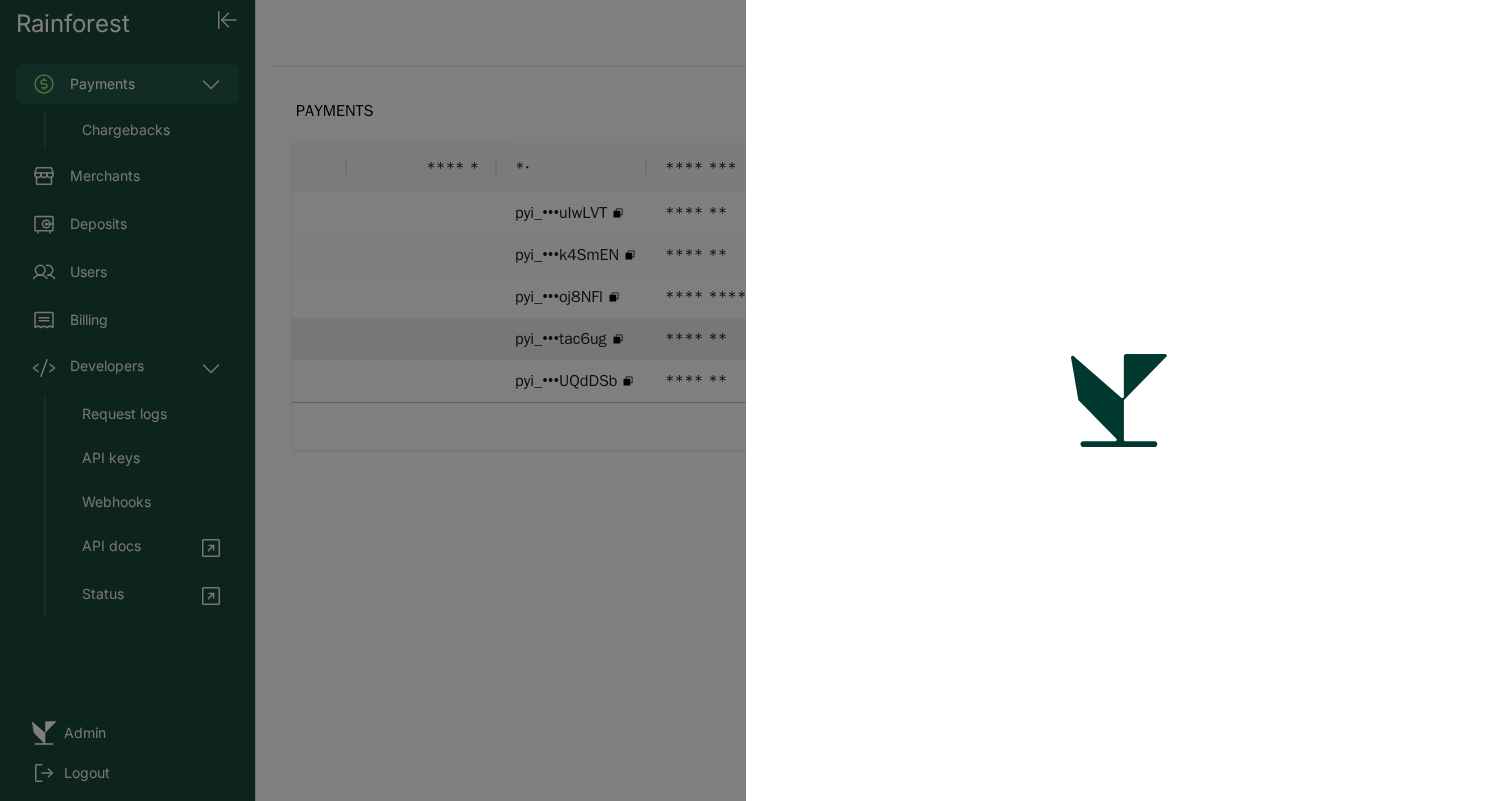 click at bounding box center (1119, 400) 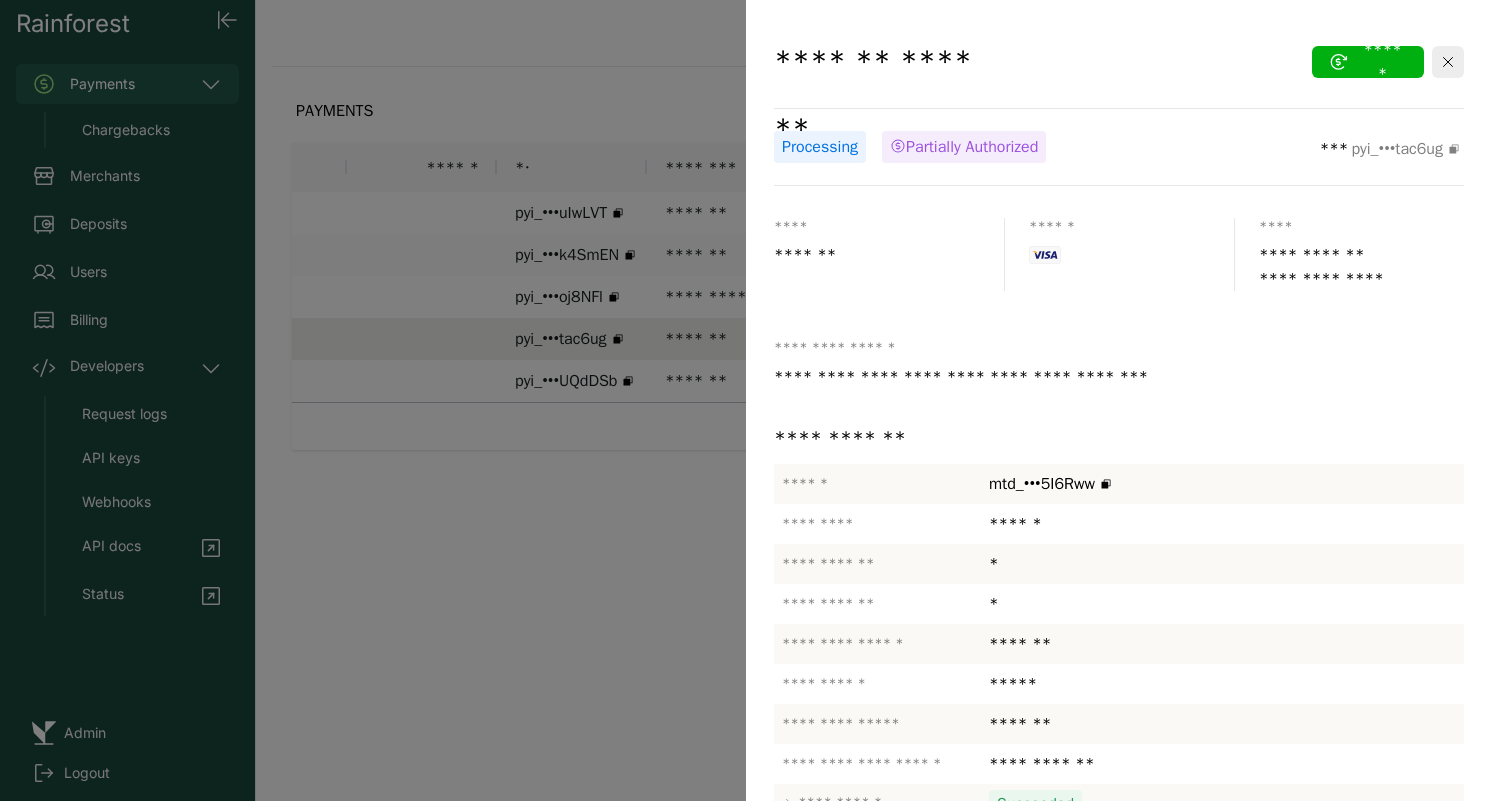 click at bounding box center [746, 400] 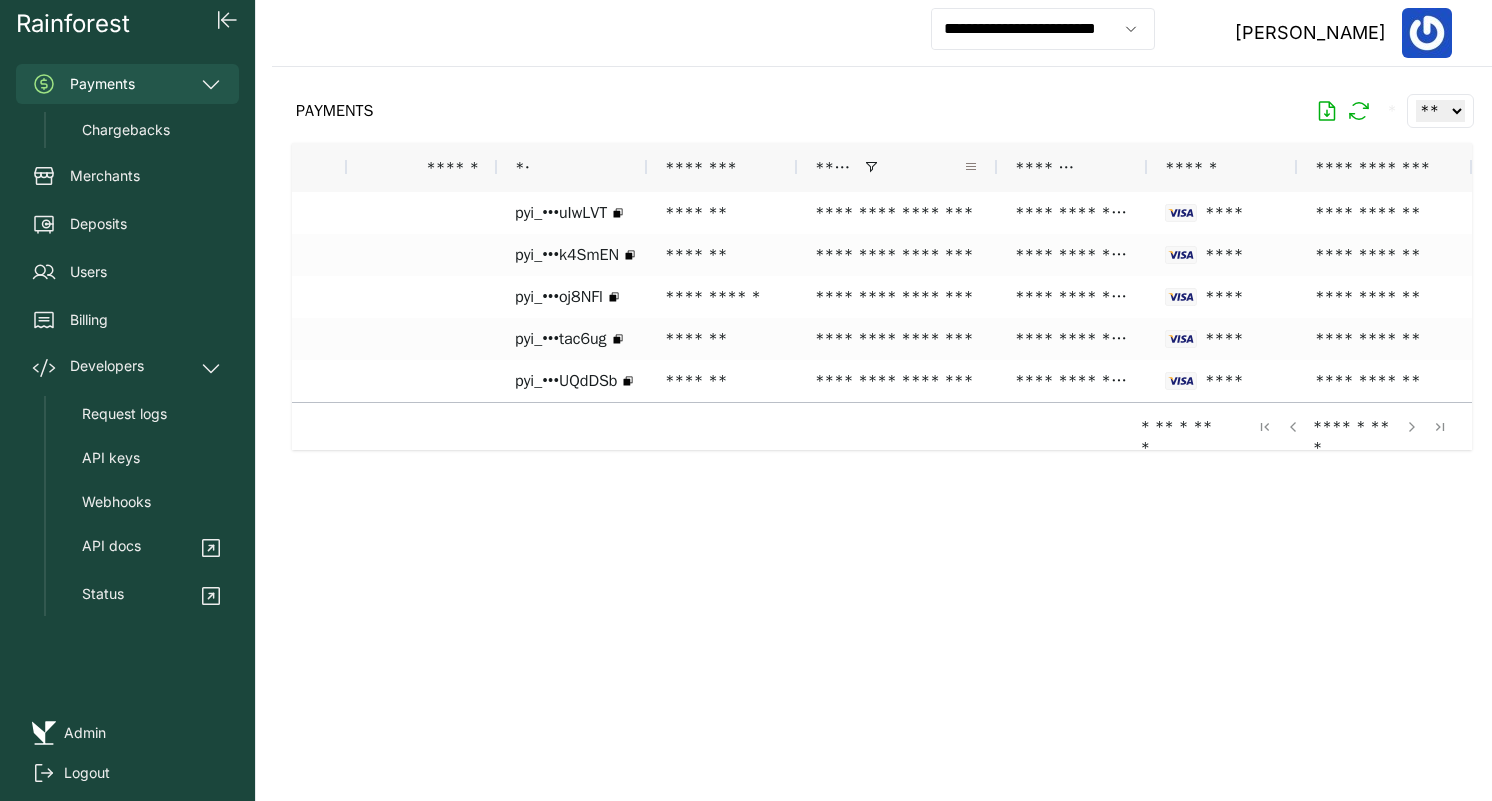 click at bounding box center [971, 167] 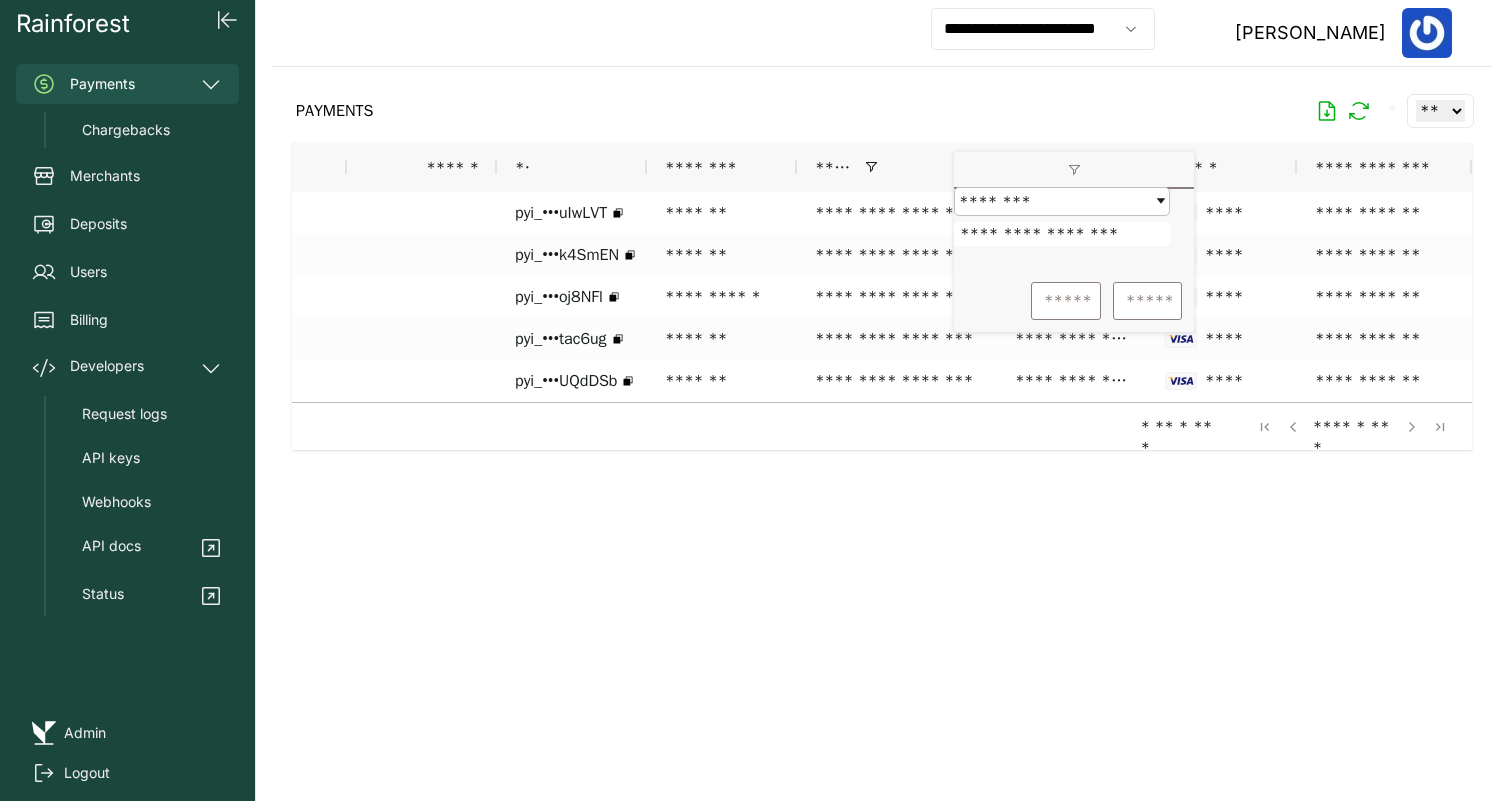 click on "**********" at bounding box center (1062, 234) 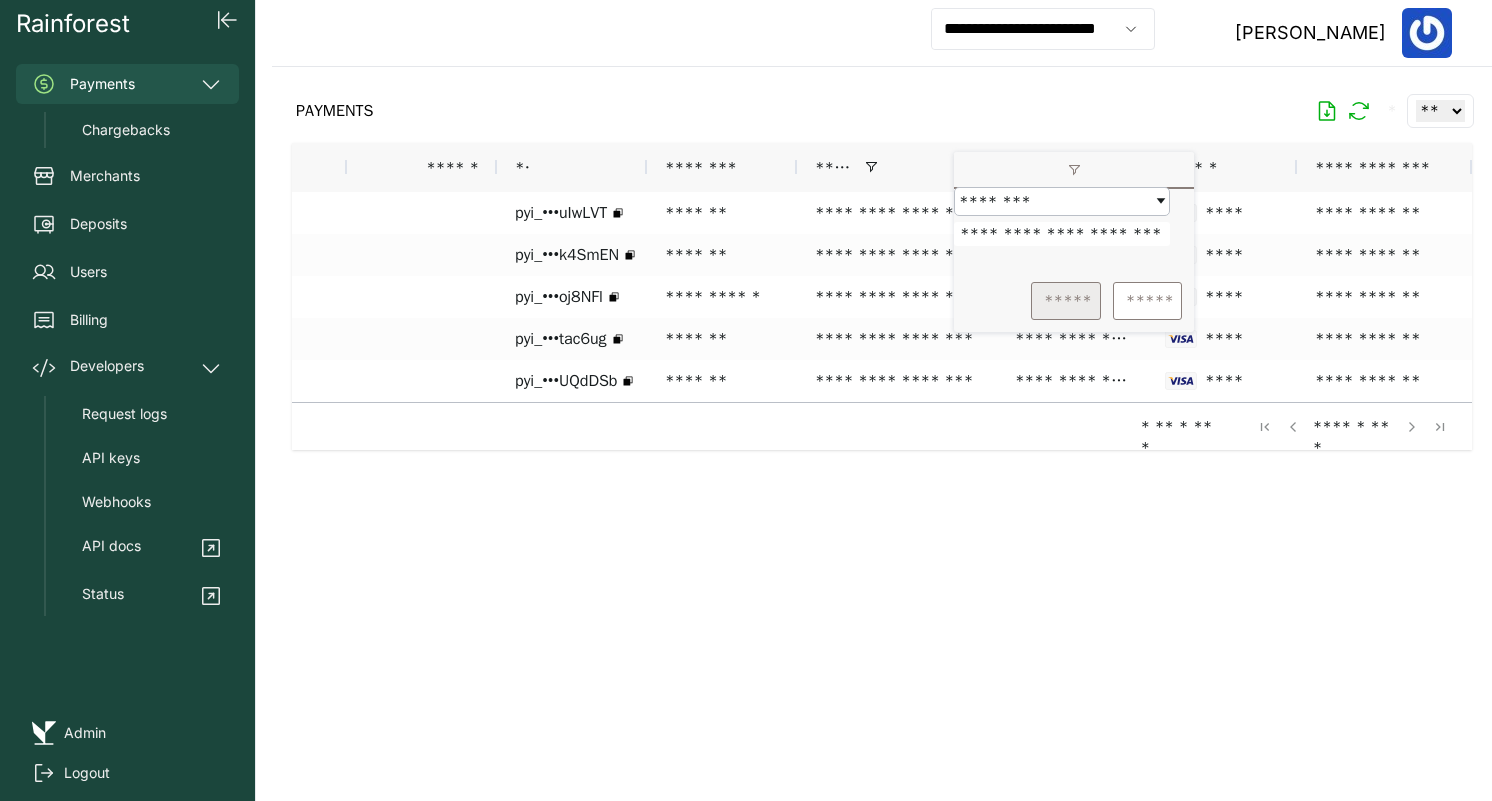 type on "**********" 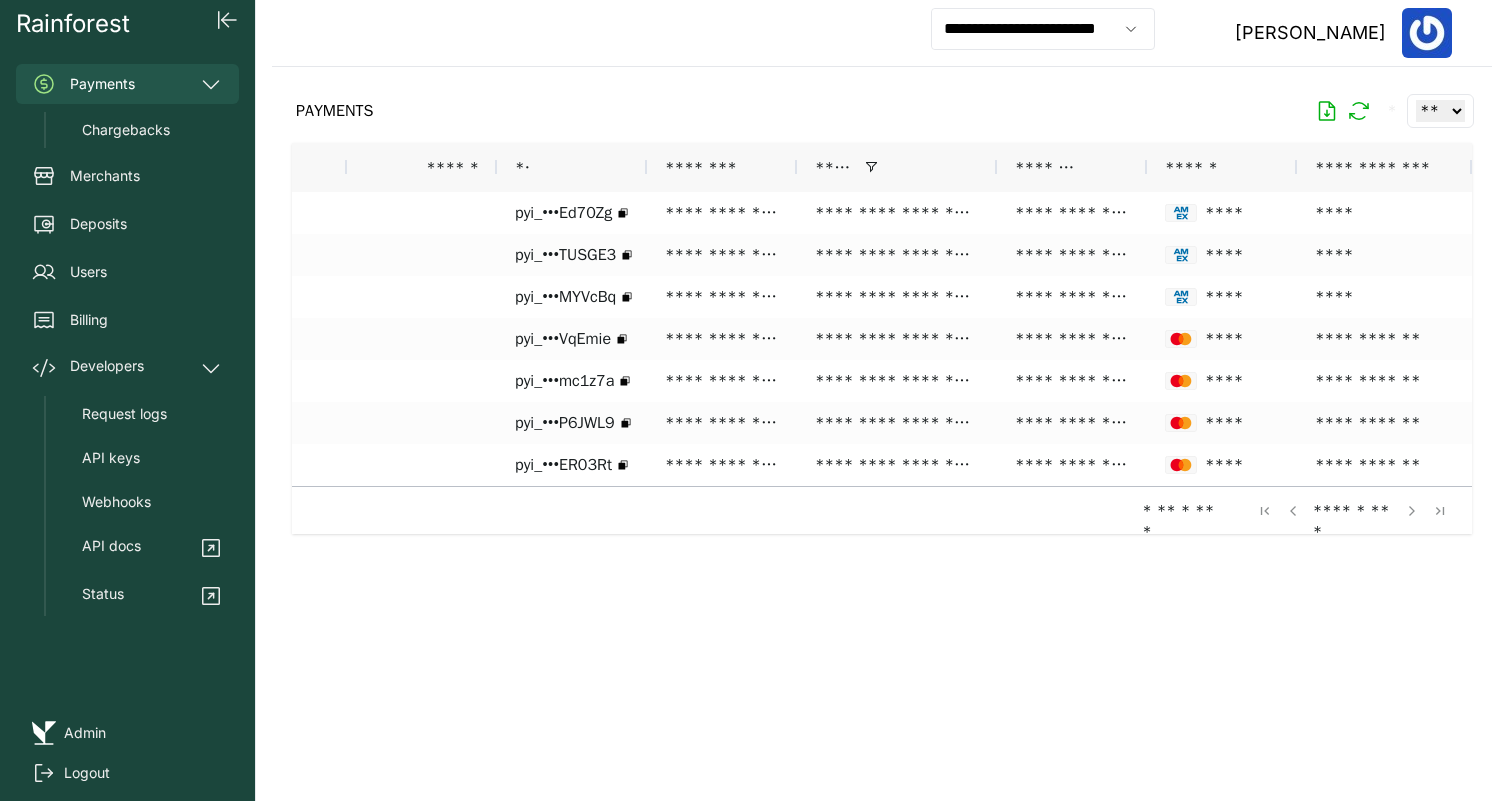 click on "PAYMENTS * ** ** ** ***" at bounding box center (882, 111) 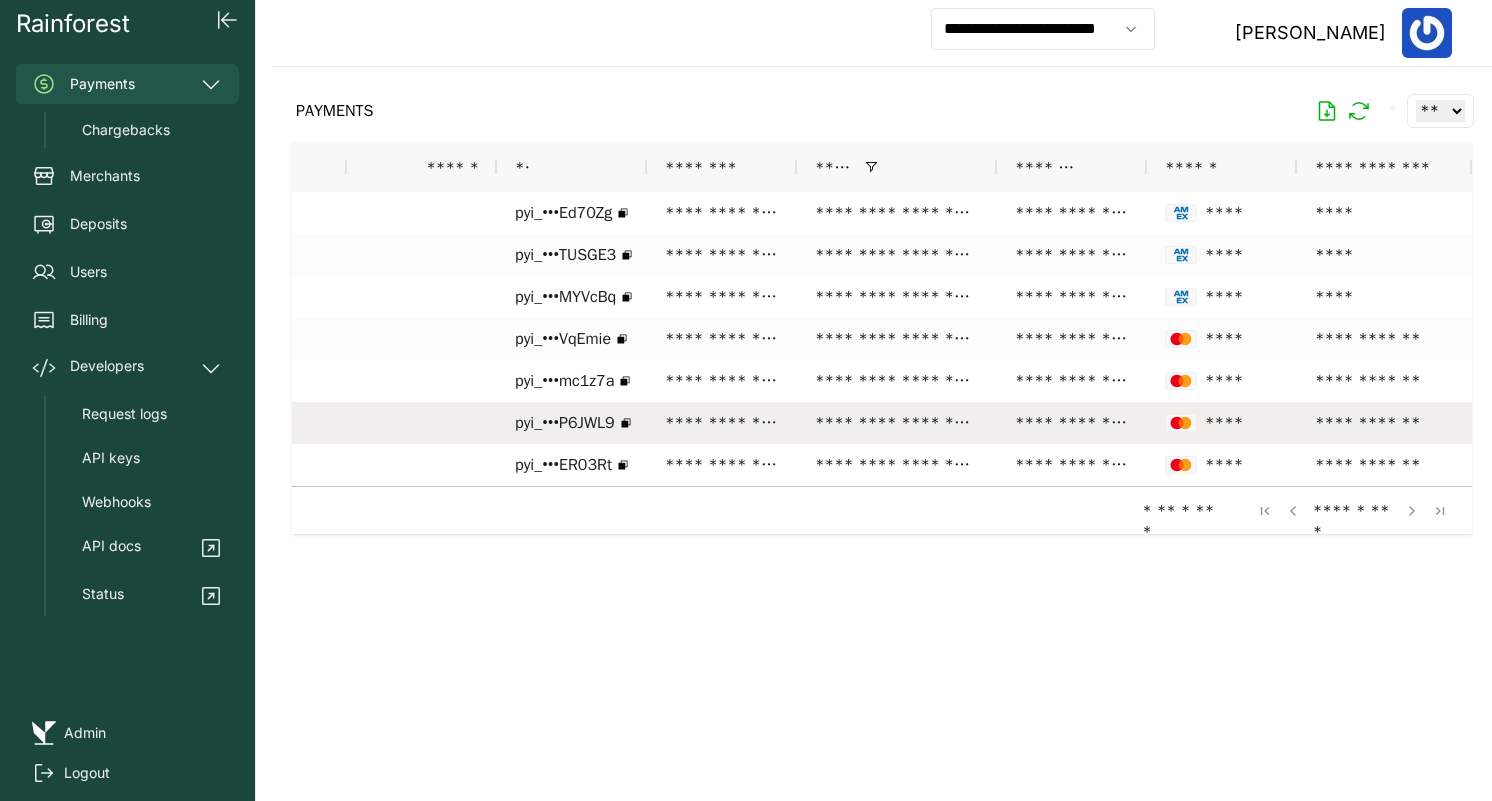 scroll, scrollTop: 0, scrollLeft: 352, axis: horizontal 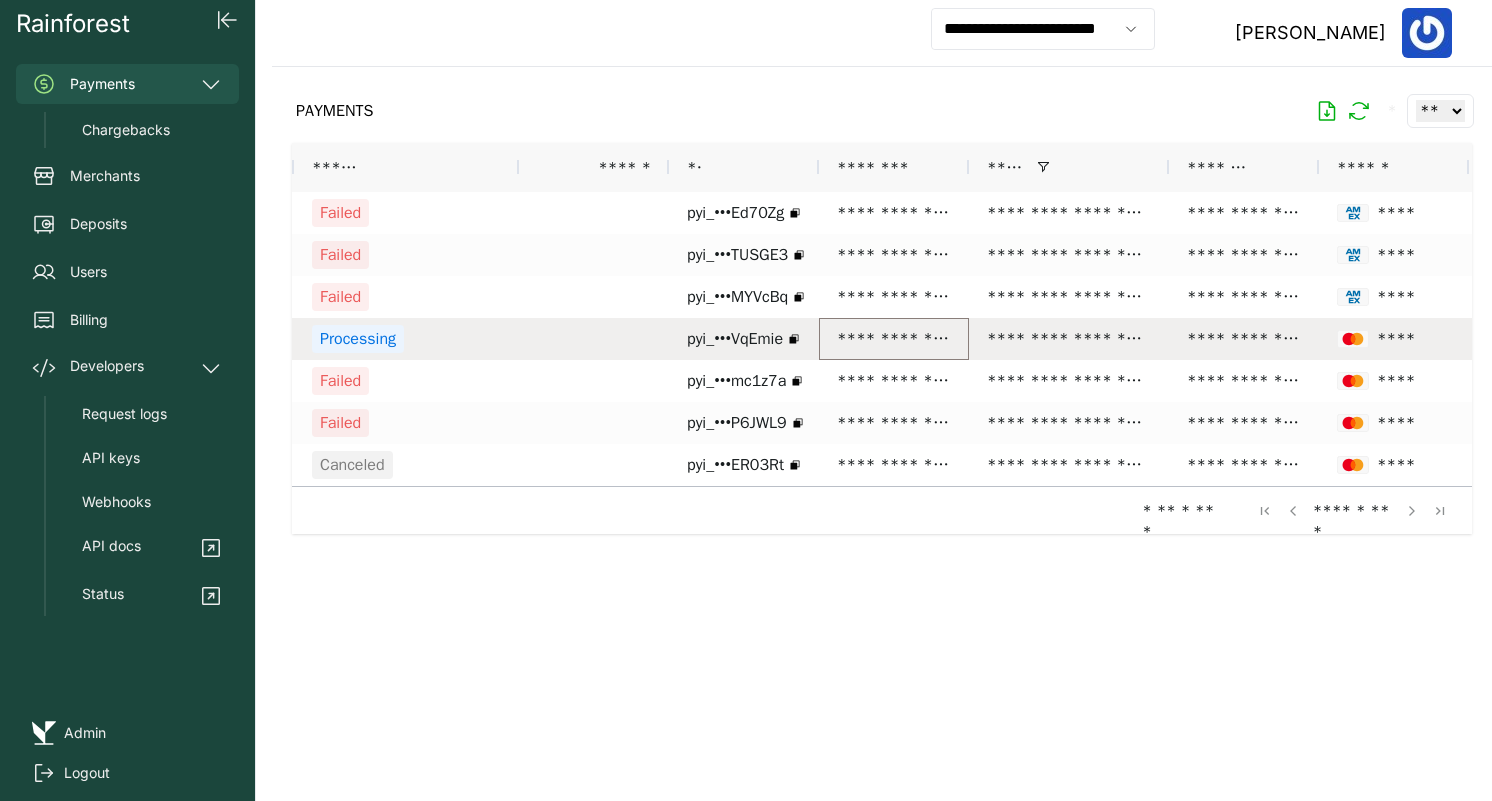 click on "**********" at bounding box center (894, 339) 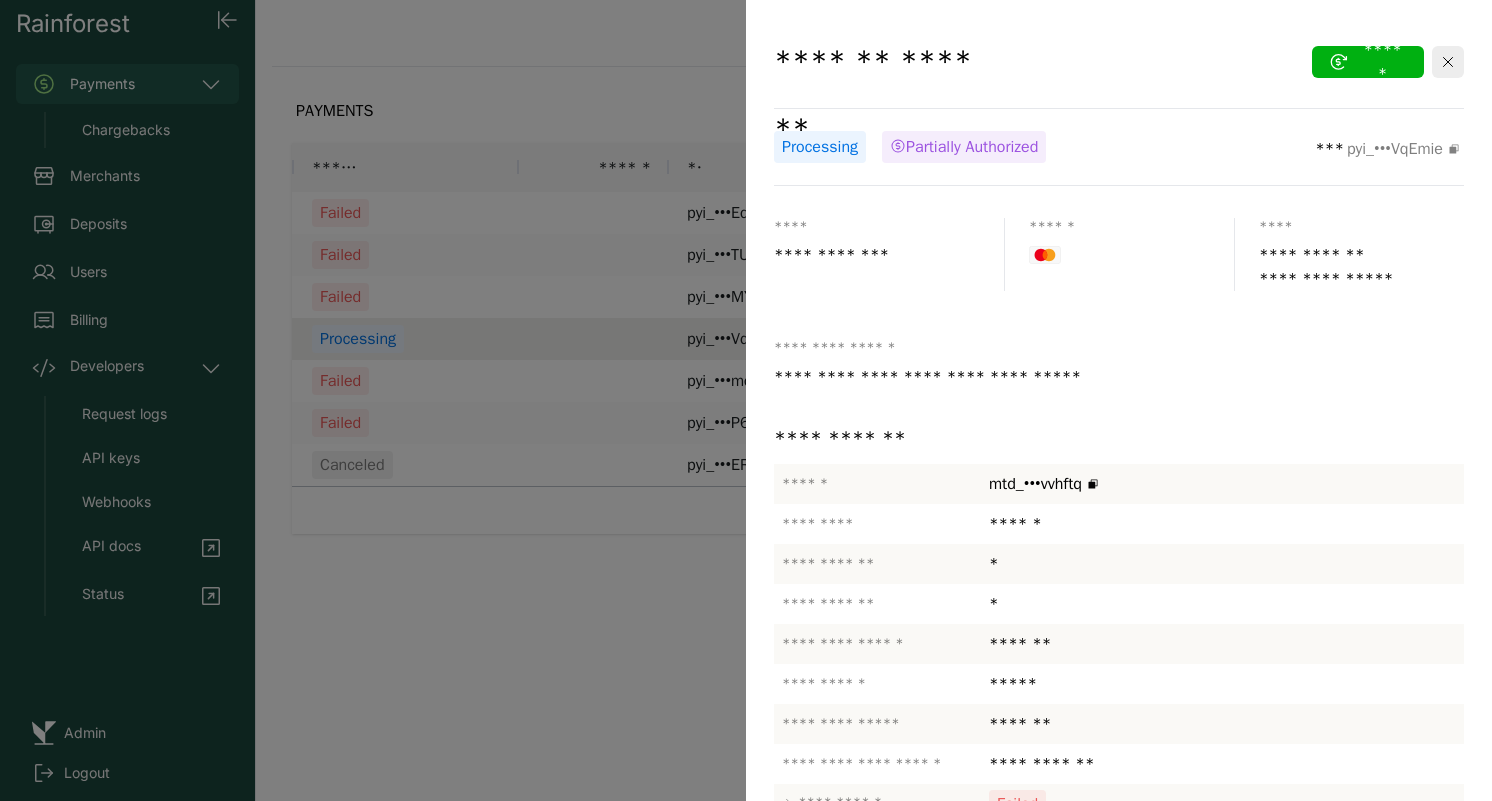 click at bounding box center (746, 400) 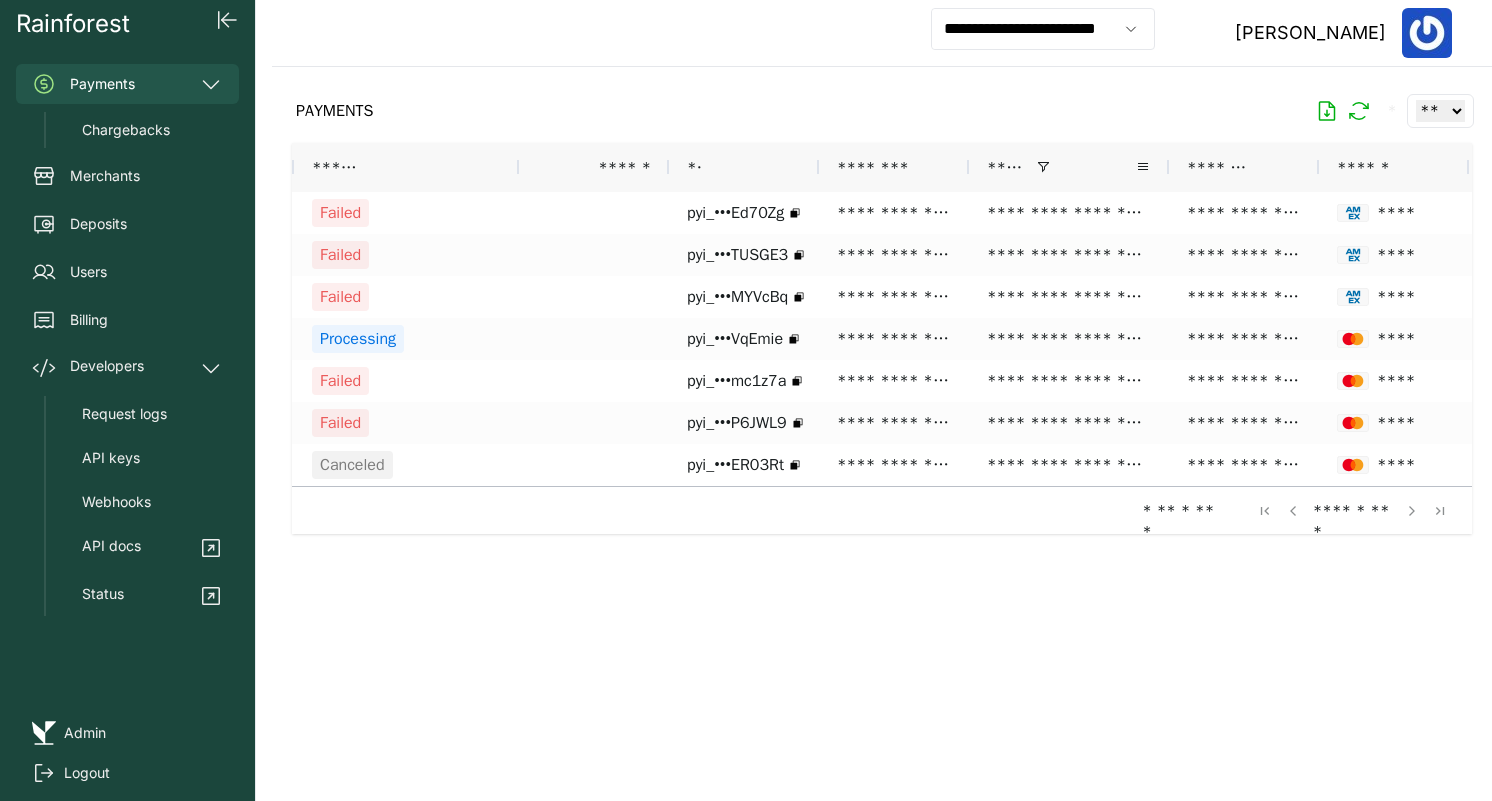 click on "*****" at bounding box center (1069, 167) 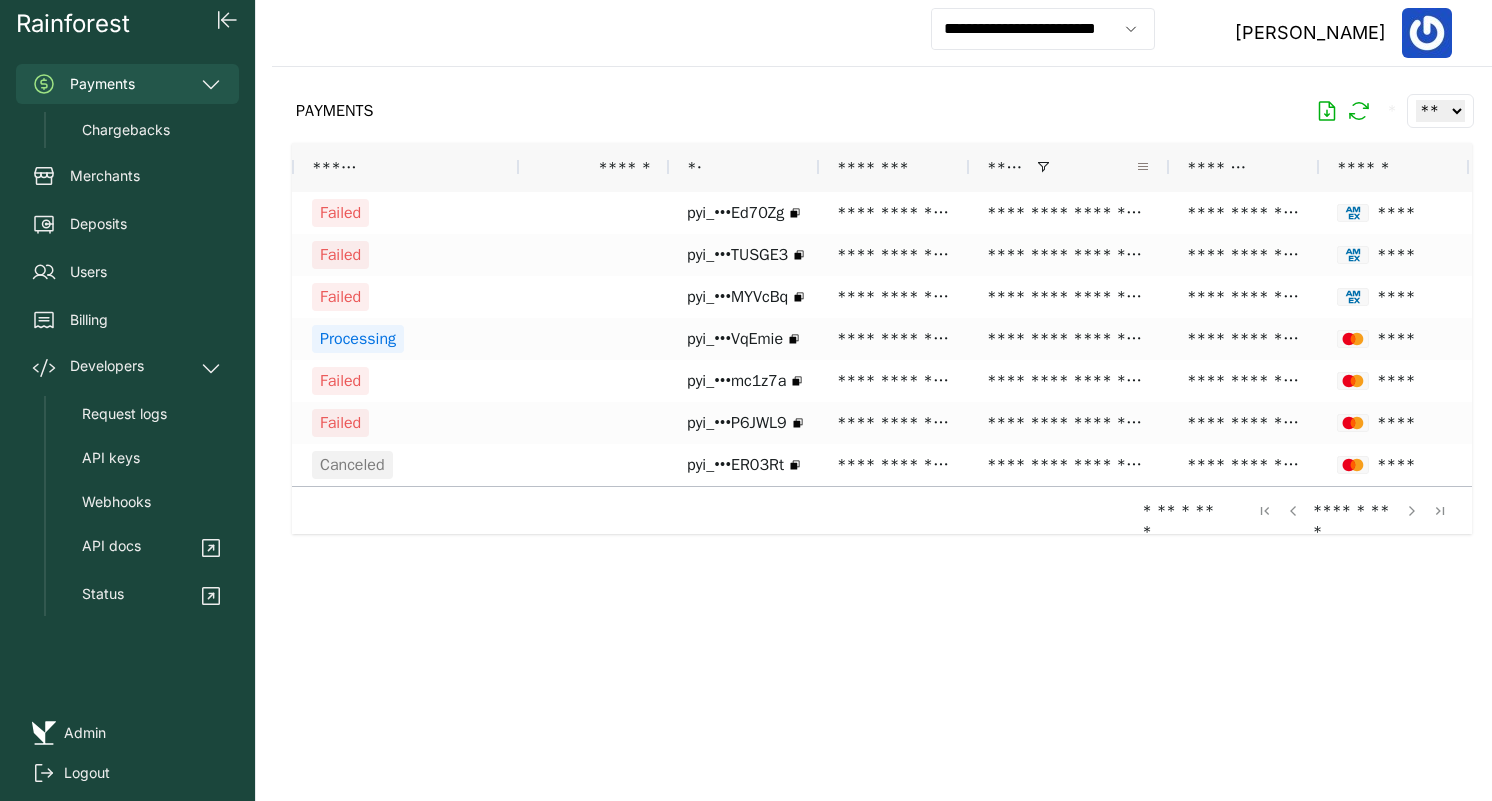 click at bounding box center (1143, 167) 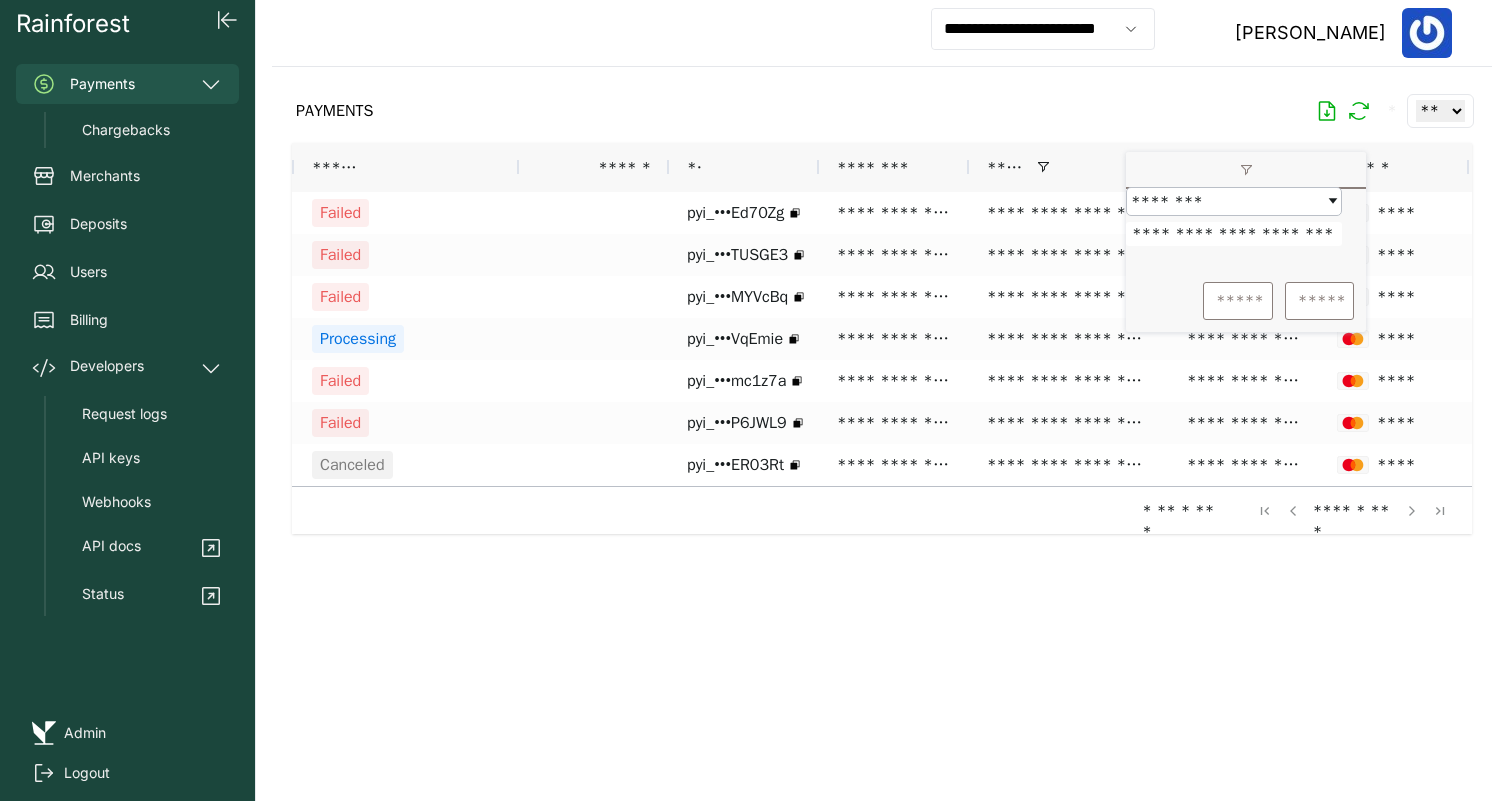 click on "**********" at bounding box center [1234, 234] 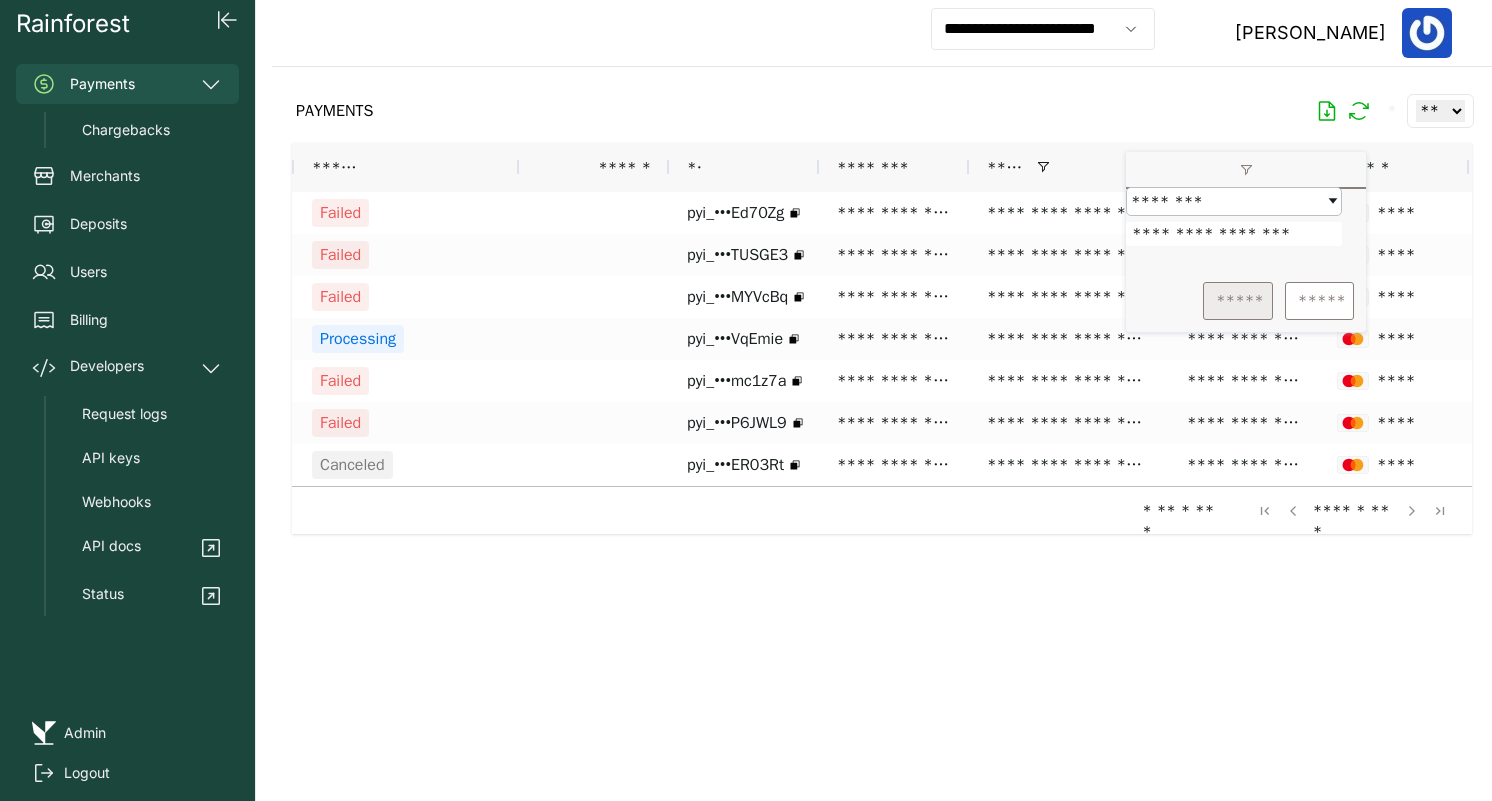 type on "**********" 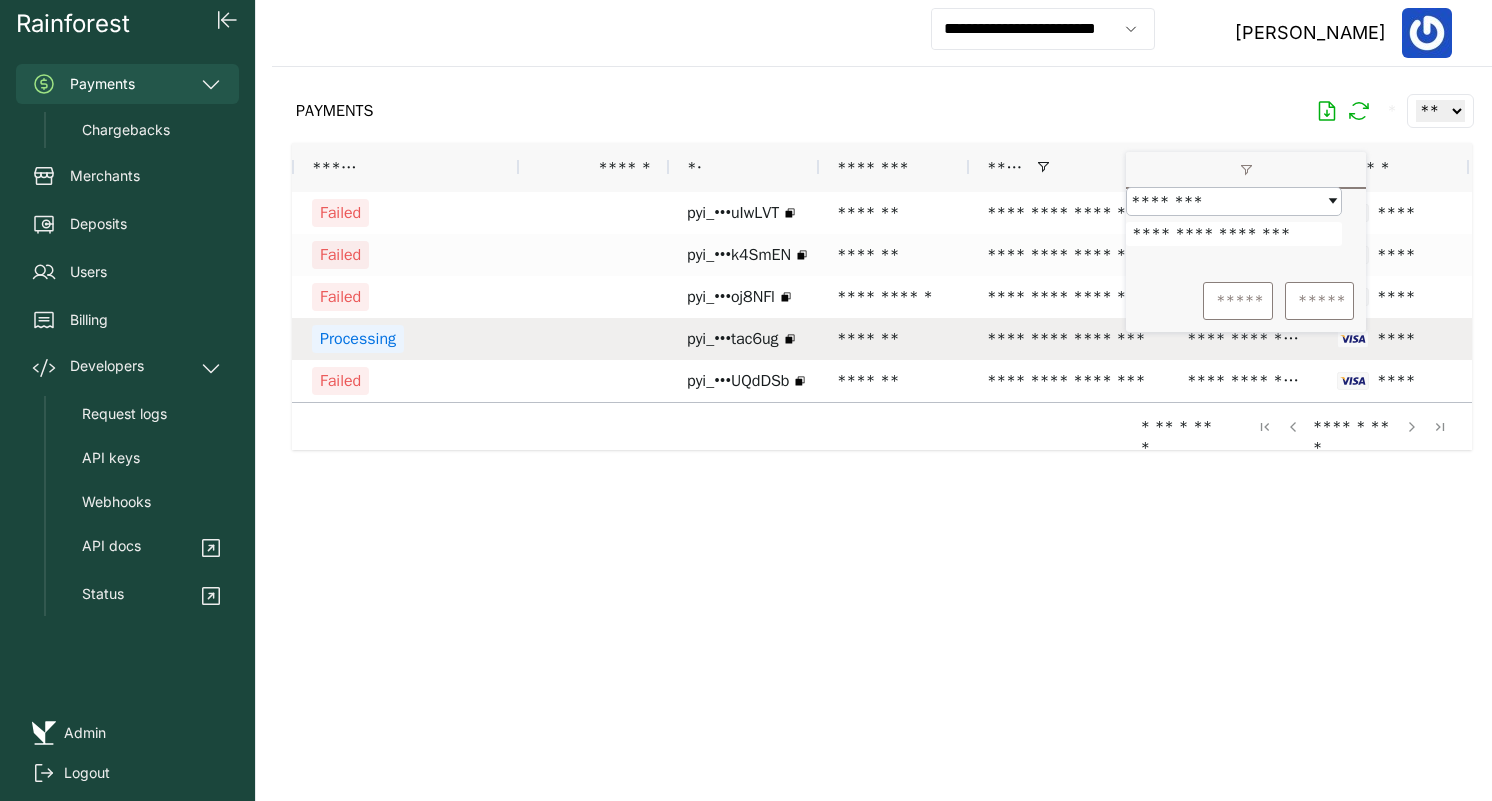 scroll, scrollTop: 0, scrollLeft: 83, axis: horizontal 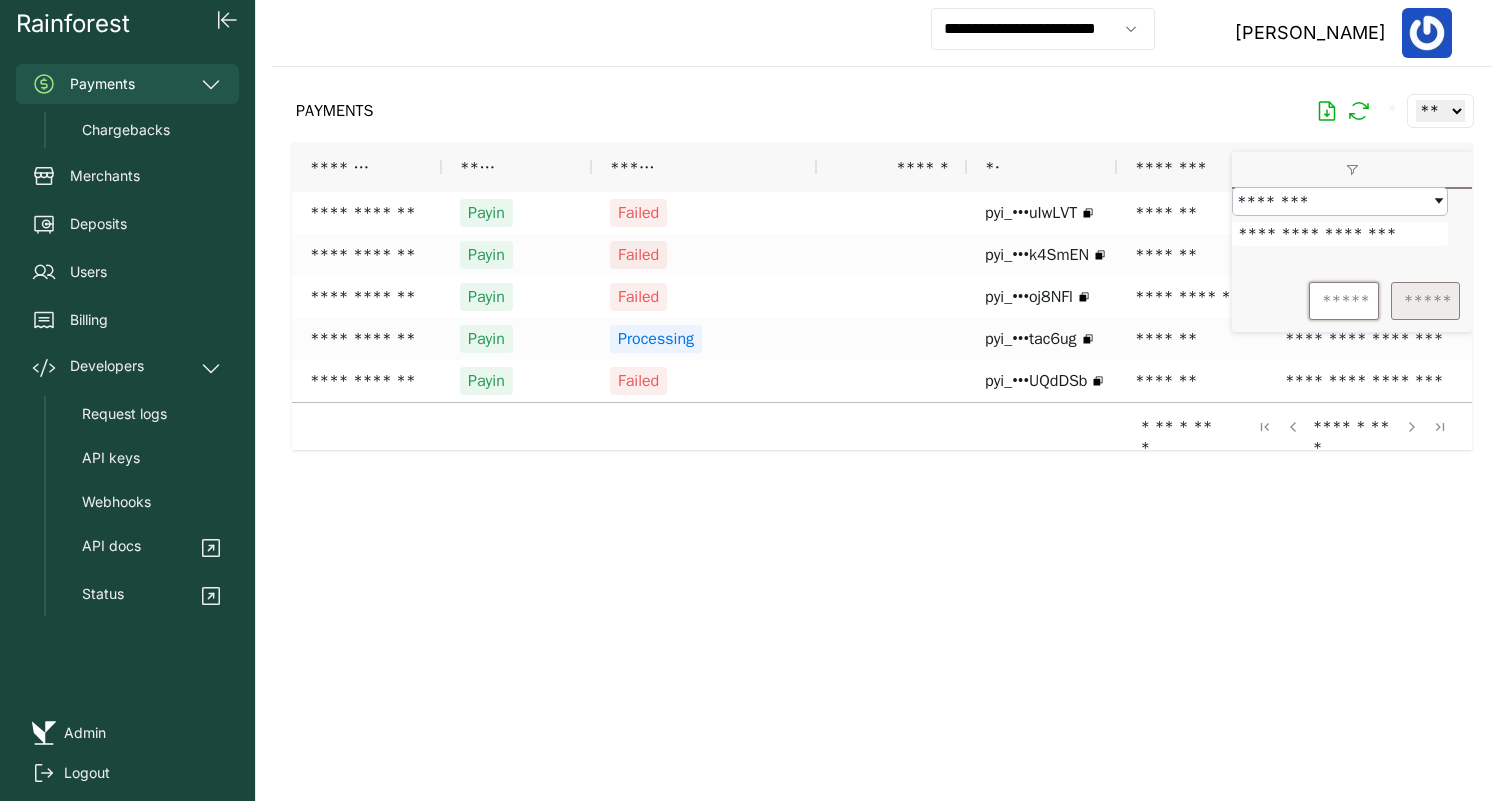 click on "*****" at bounding box center [1425, 301] 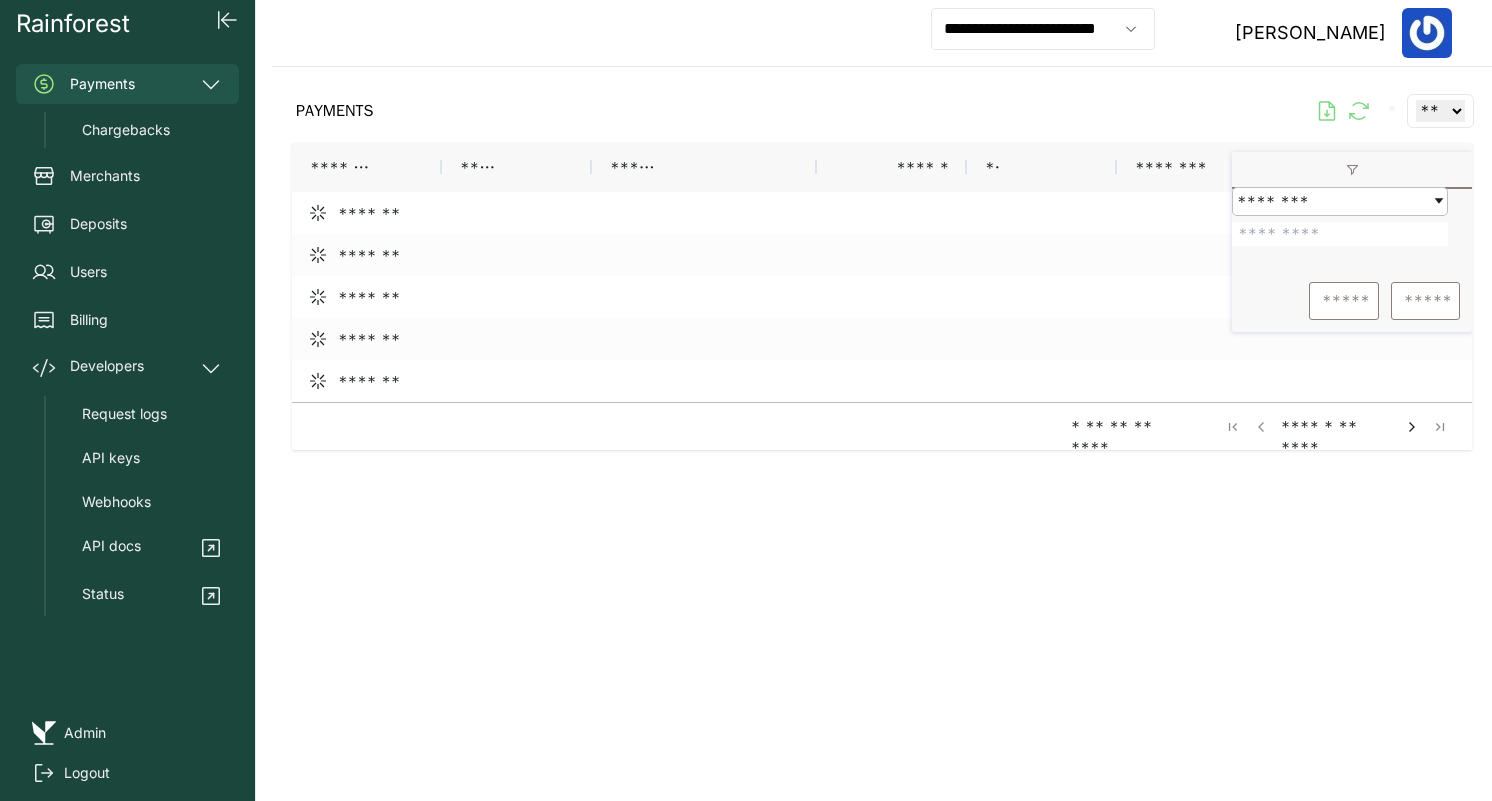 click on "PAYMENTS * ** ** ** ***" at bounding box center [882, 111] 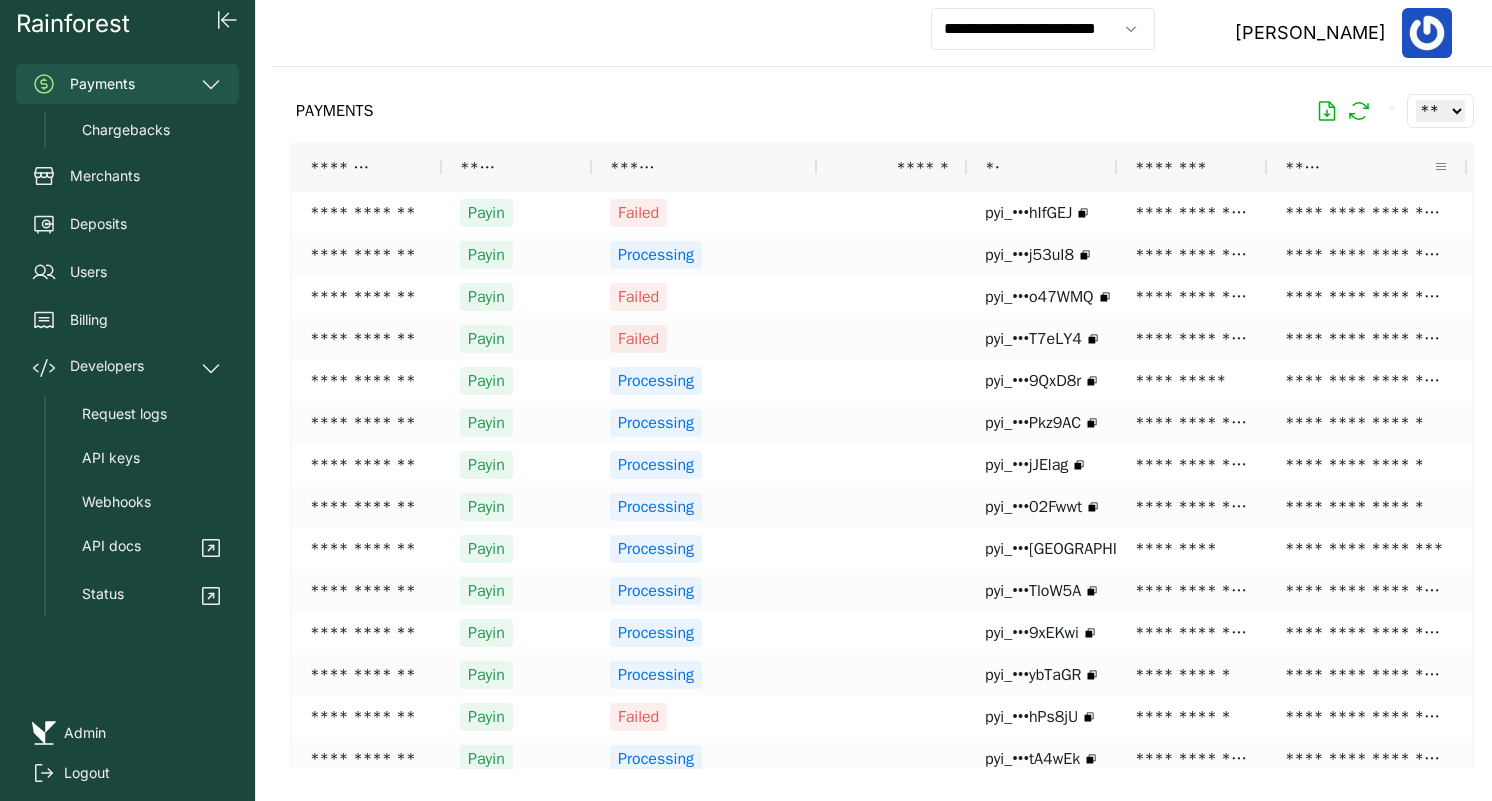 click at bounding box center [1441, 167] 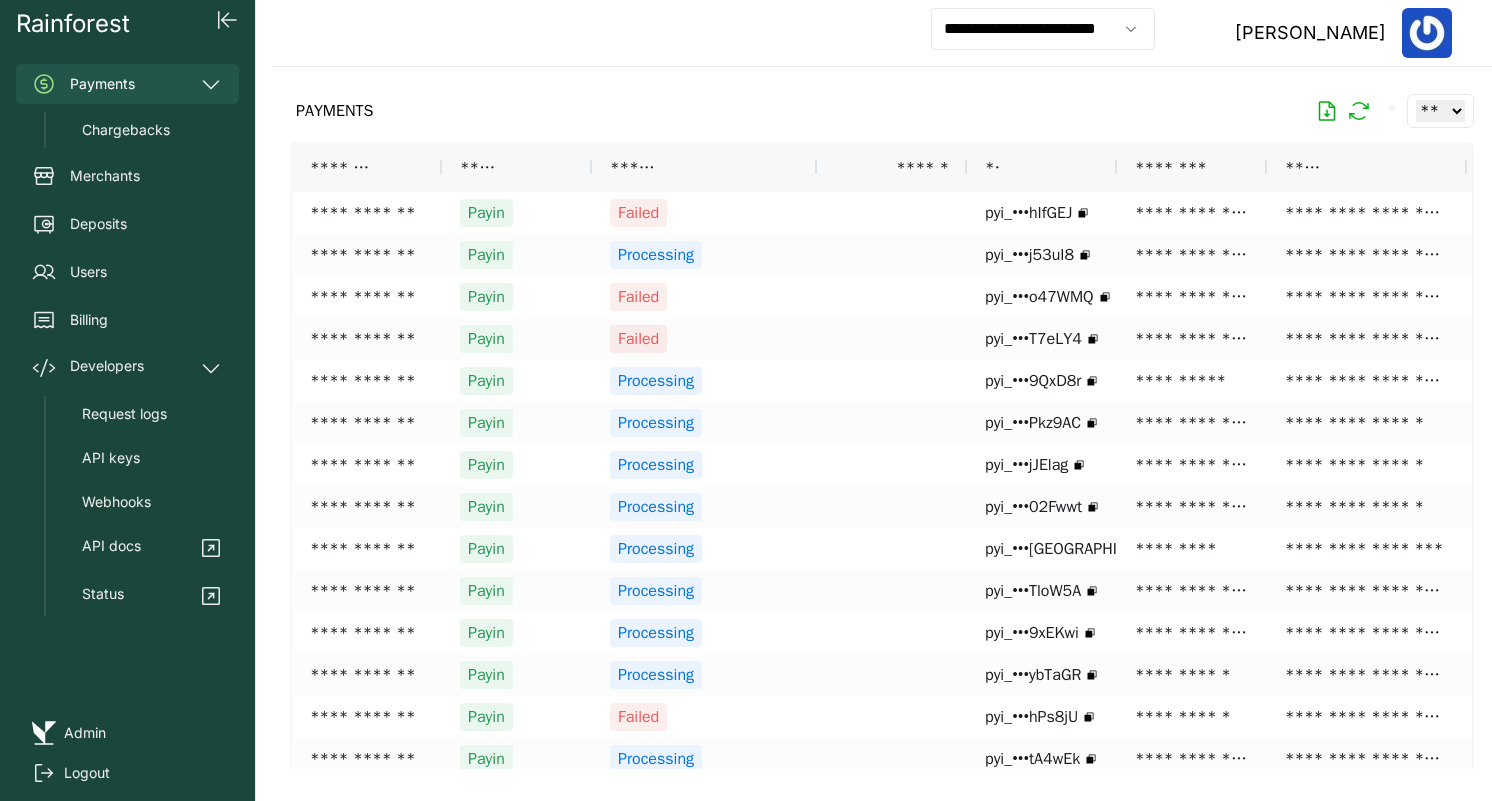 click on "PAYMENTS * ** ** ** ***" at bounding box center (882, 111) 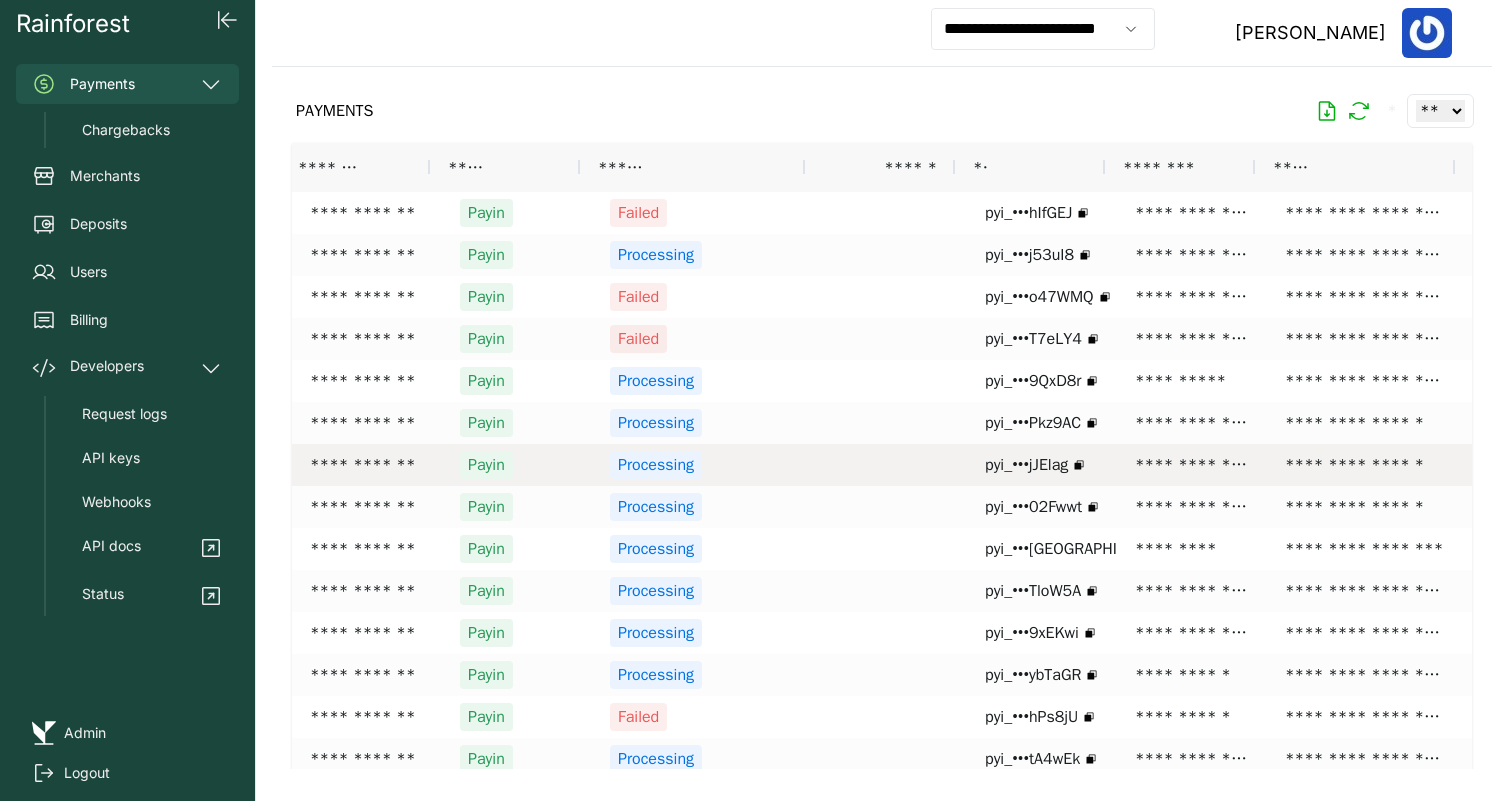 scroll, scrollTop: 0, scrollLeft: 470, axis: horizontal 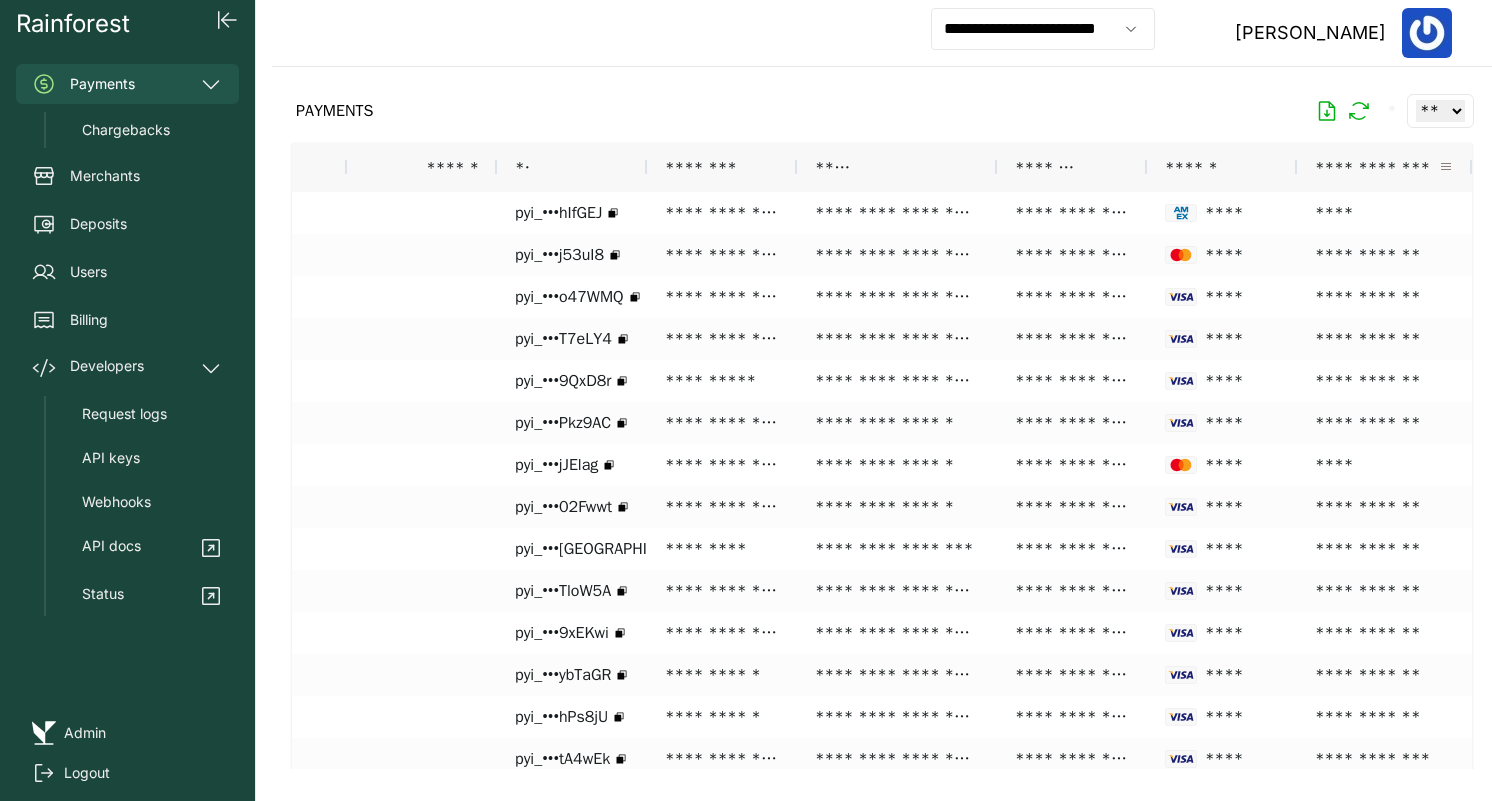 click at bounding box center [1446, 167] 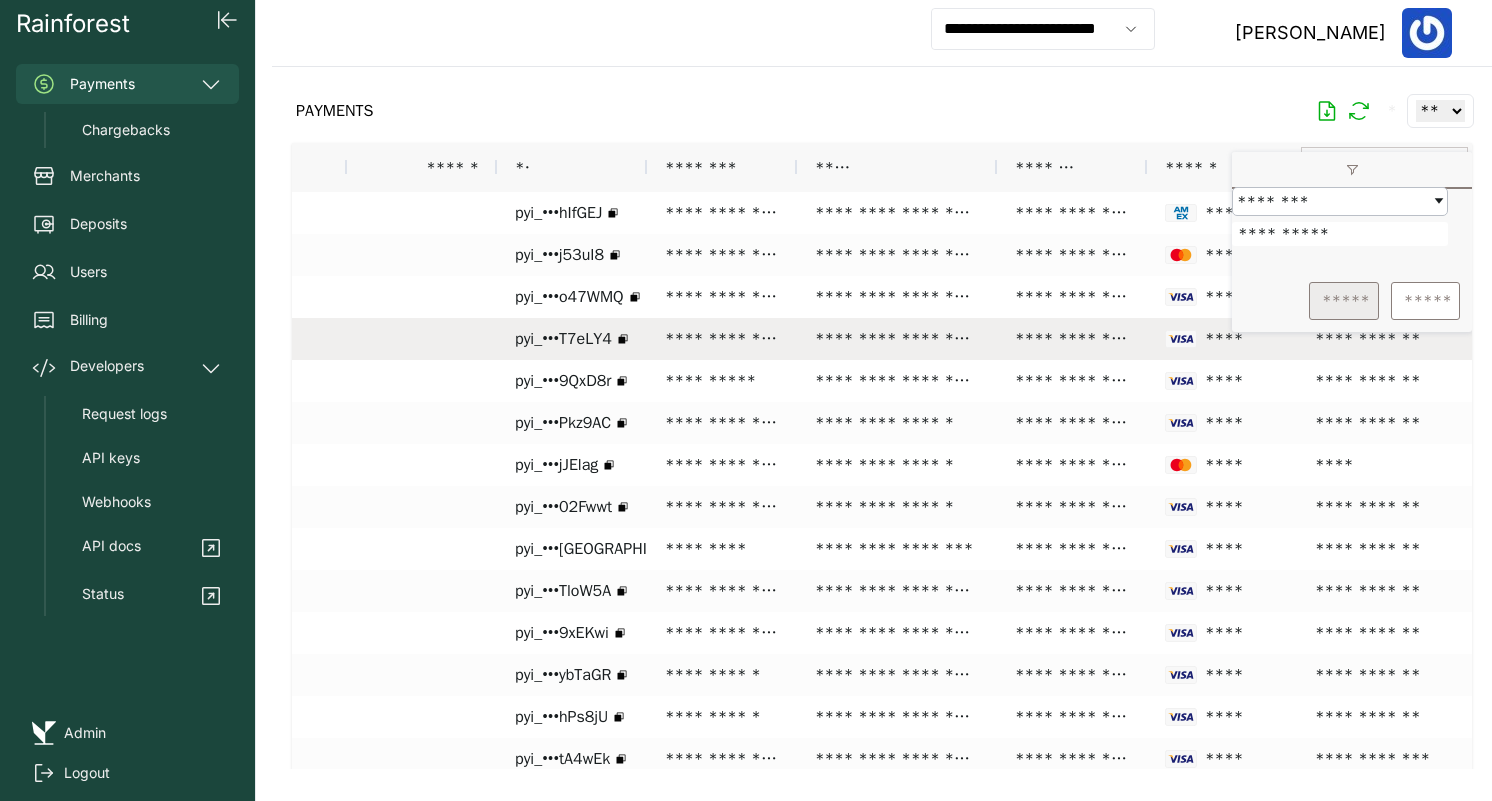 type on "**********" 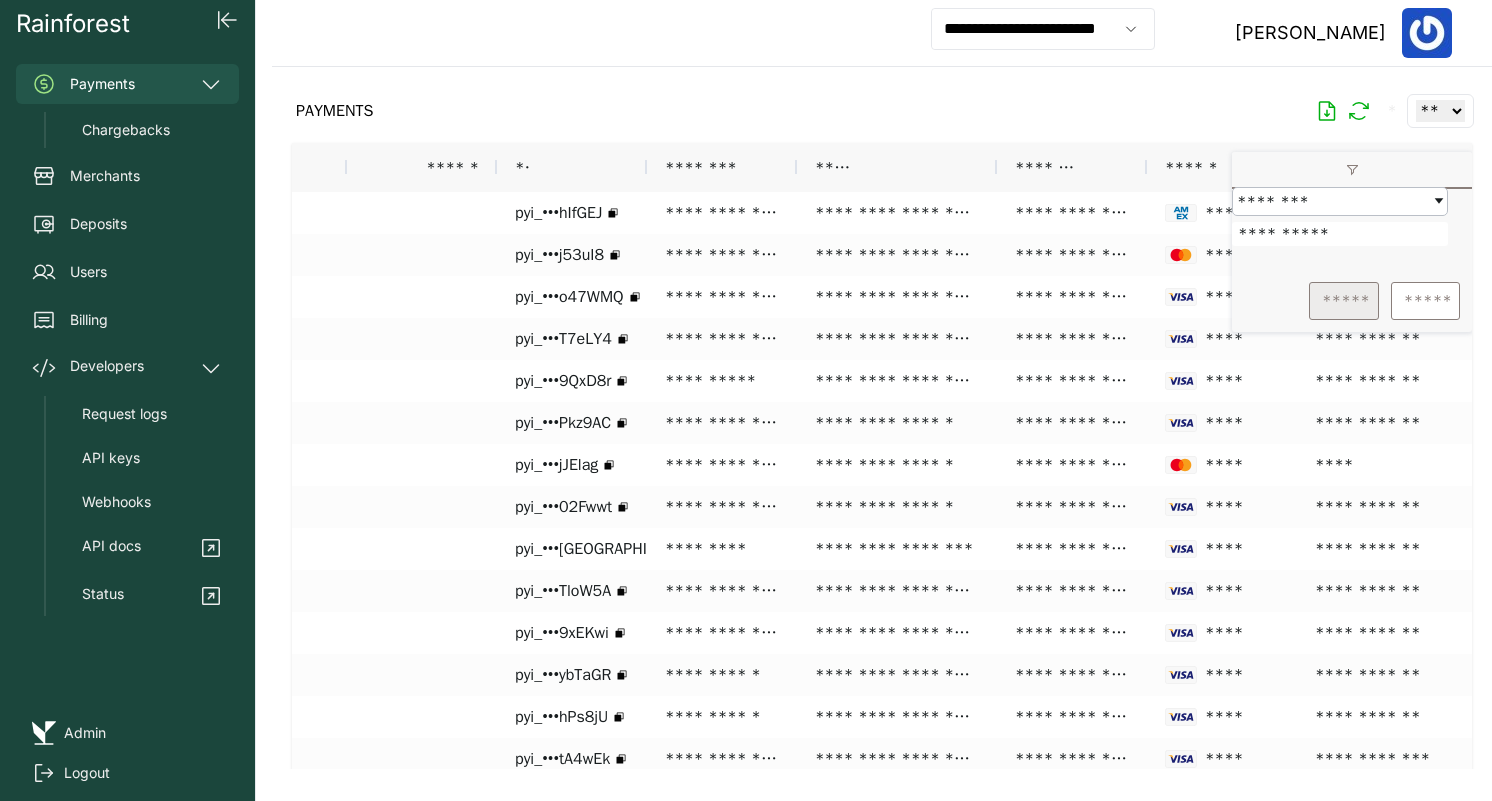 click on "*****" at bounding box center [1344, 301] 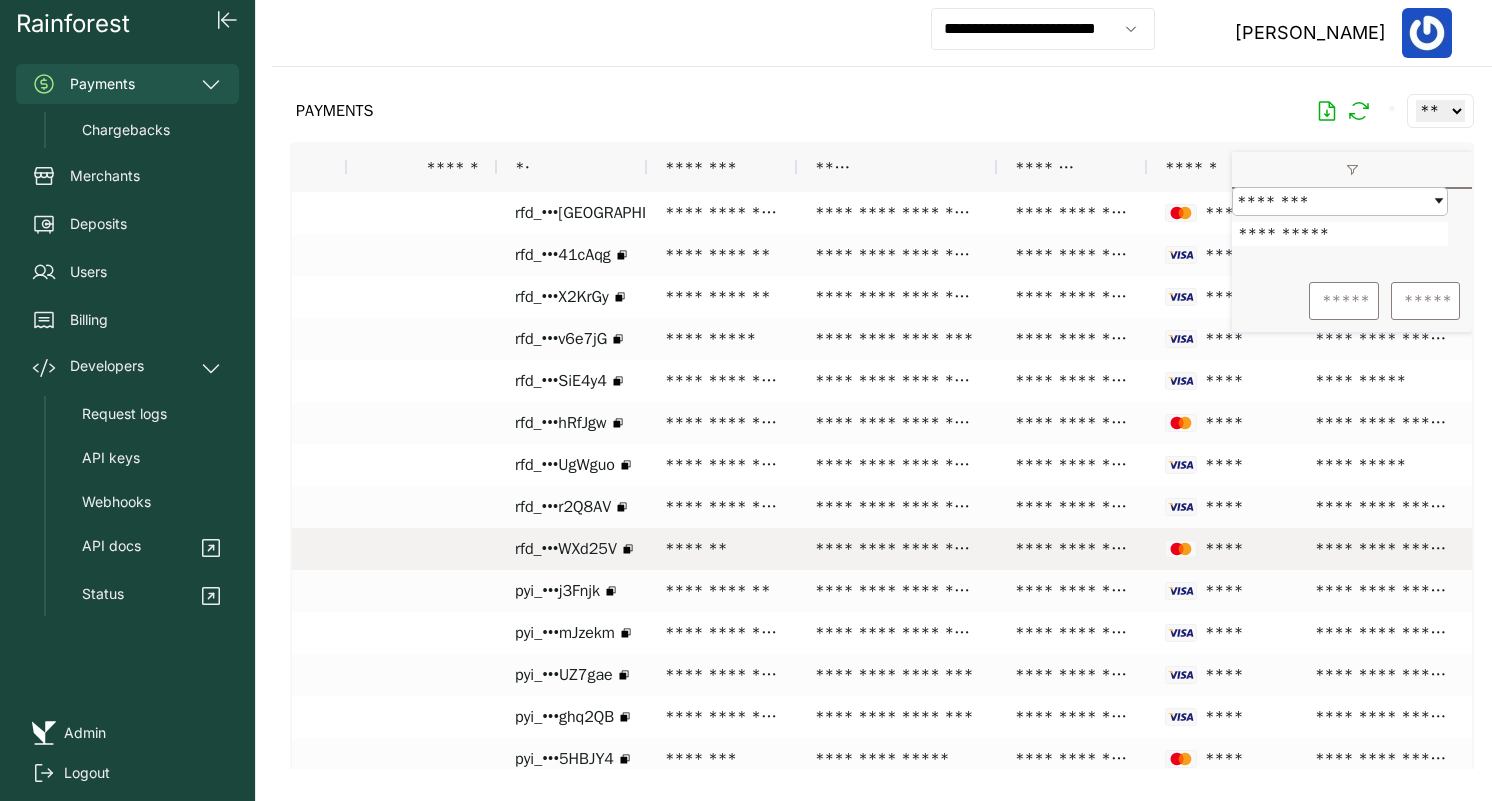 scroll, scrollTop: 0, scrollLeft: 0, axis: both 